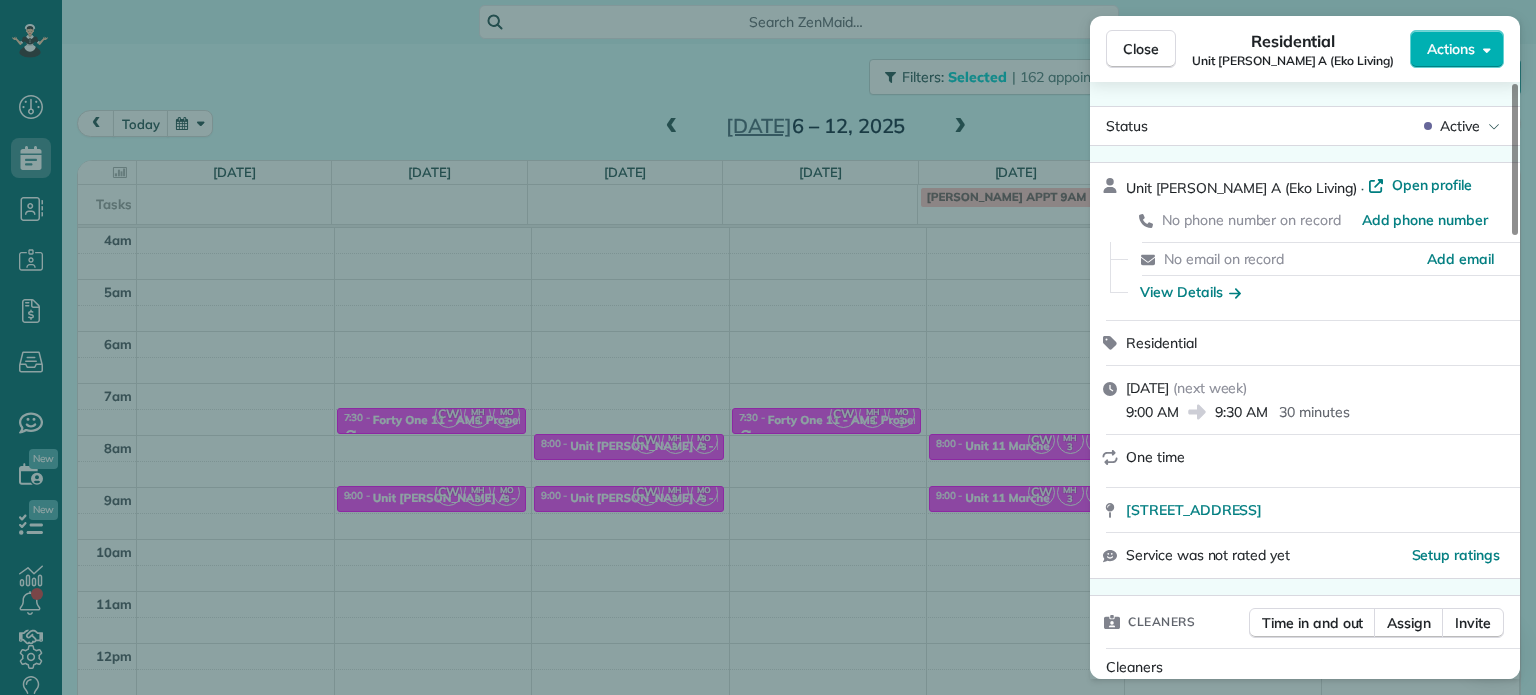 scroll, scrollTop: 0, scrollLeft: 0, axis: both 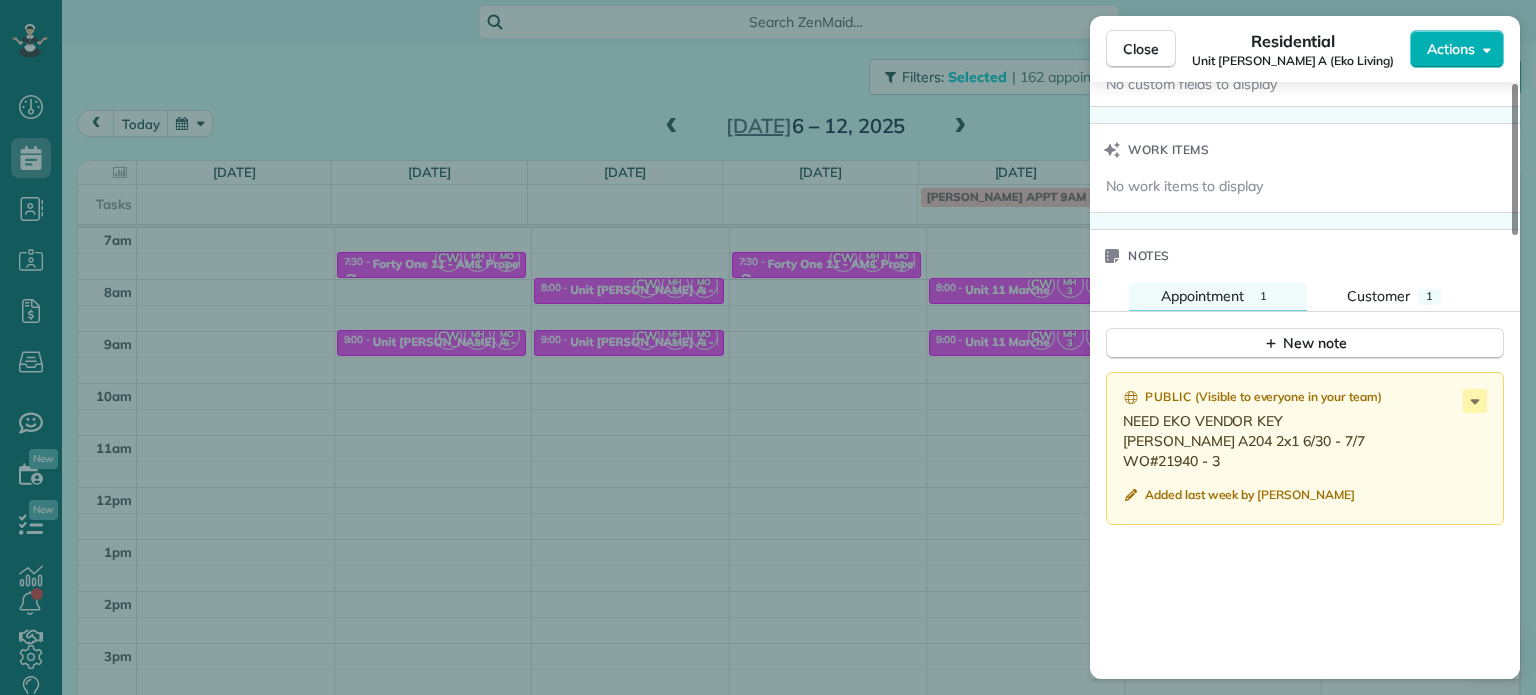 click on "Close Residential Unit [PERSON_NAME] A (Eko Living) Actions Status Active Unit [PERSON_NAME] A (Eko Living) · Open profile No phone number on record Add phone number No email on record Add email View Details Residential [DATE] ( next week ) 9:00 AM 9:30 AM 30 minutes One time [STREET_ADDRESS] Service was not rated yet Setup ratings Cleaners Time in and out Assign Invite Cleaners [PERSON_NAME] 9:00 AM 9:30 AM [PERSON_NAME] 9:00 AM 9:30 AM [PERSON_NAME]-German 9:00 AM 9:30 AM Checklist Try Now Keep this appointment up to your standards. Stay on top of every detail, keep your cleaners organised, and your client happy. Assign a checklist Watch a 5 min demo Billing Billing actions Price $0.00 Overcharge $0.00 Discount $0.00 Coupon discount - Primary tax - Secondary tax - Total appointment price $0.00 Tips collected New feature! $0.00 [PERSON_NAME] as paid Total including tip $0.00 Get paid online in no-time! Send an invoice and reward your cleaners with tips Charge customer credit card Work items" at bounding box center (768, 347) 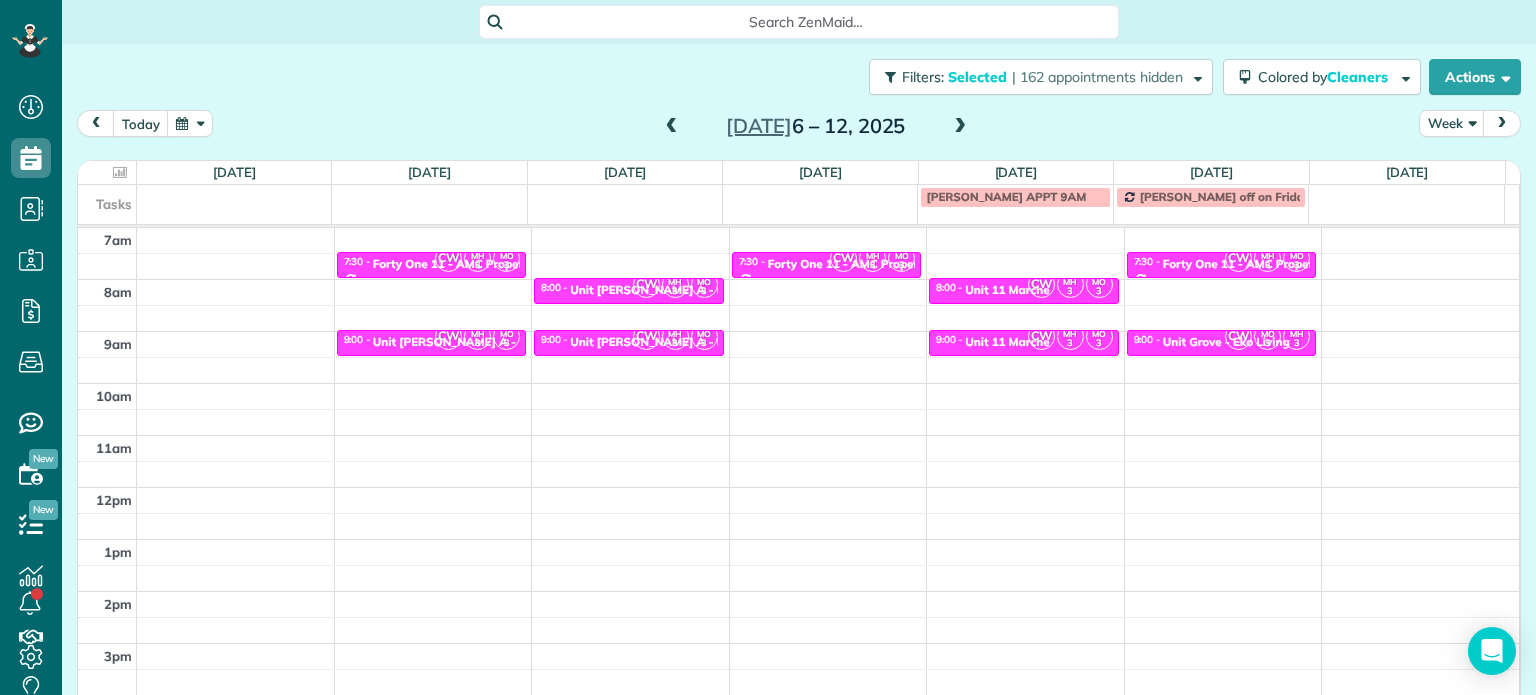 click at bounding box center [960, 127] 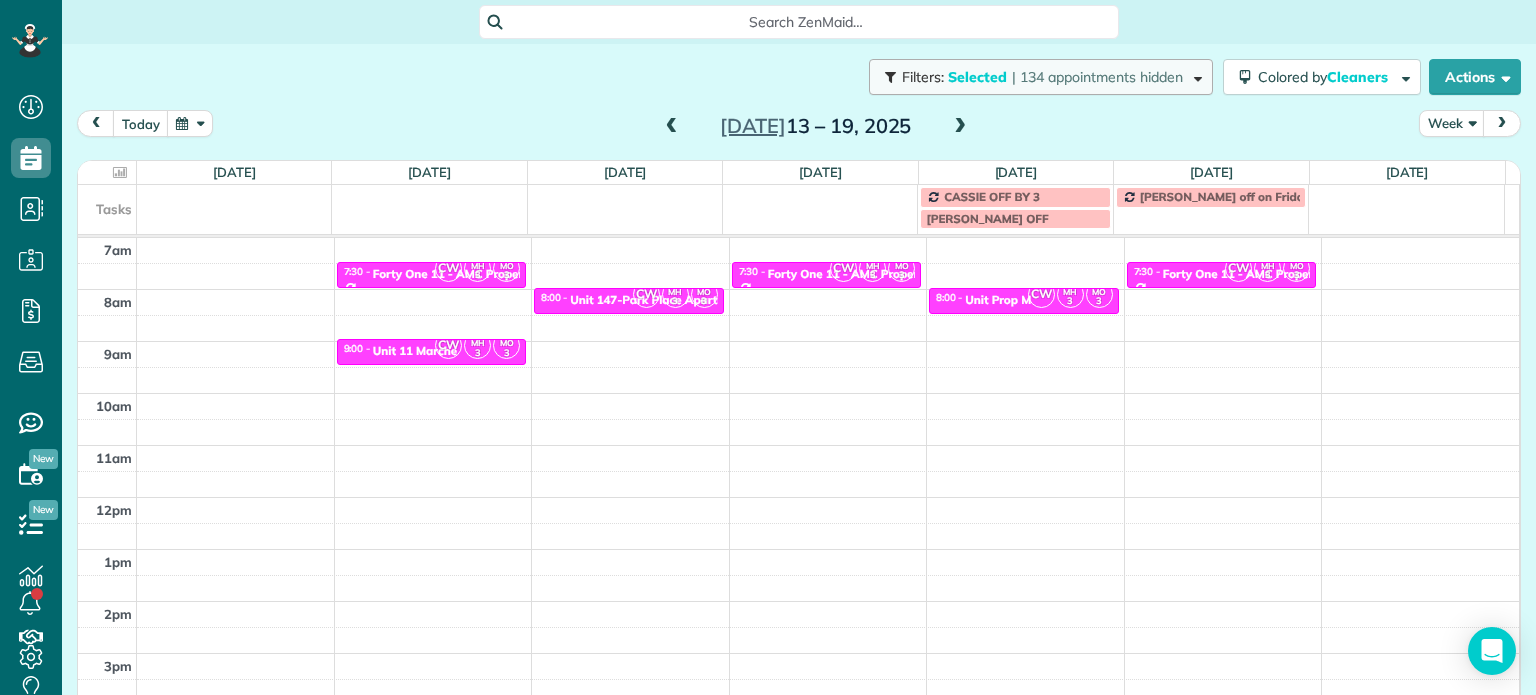 click on "|  134 appointments hidden" at bounding box center [1097, 77] 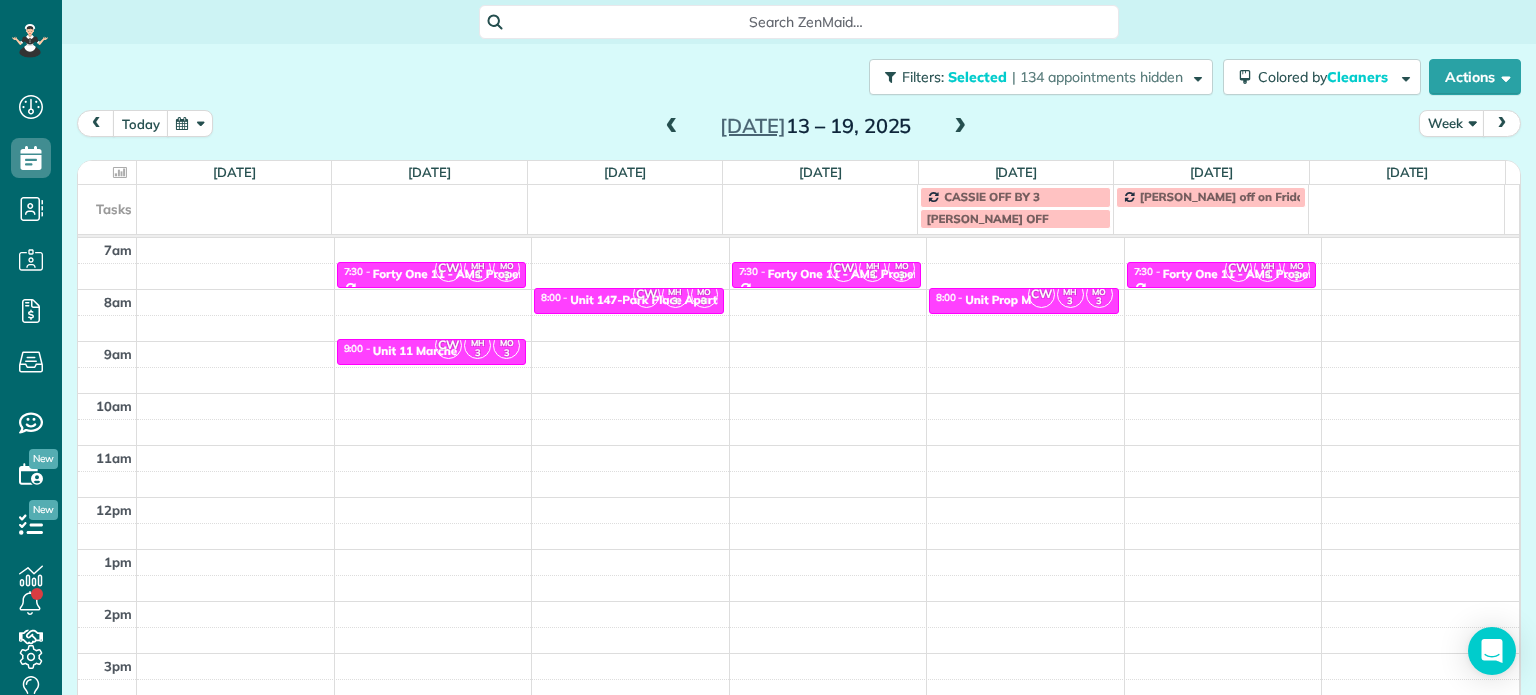click on "Close
Filters
Apply
Check All
Display Cleaners
[PERSON_NAME]-German
[PERSON_NAME]
[PERSON_NAME]
[PERSON_NAME]
[PERSON_NAME]
[PERSON_NAME]
[PERSON_NAME]" at bounding box center [768, 347] 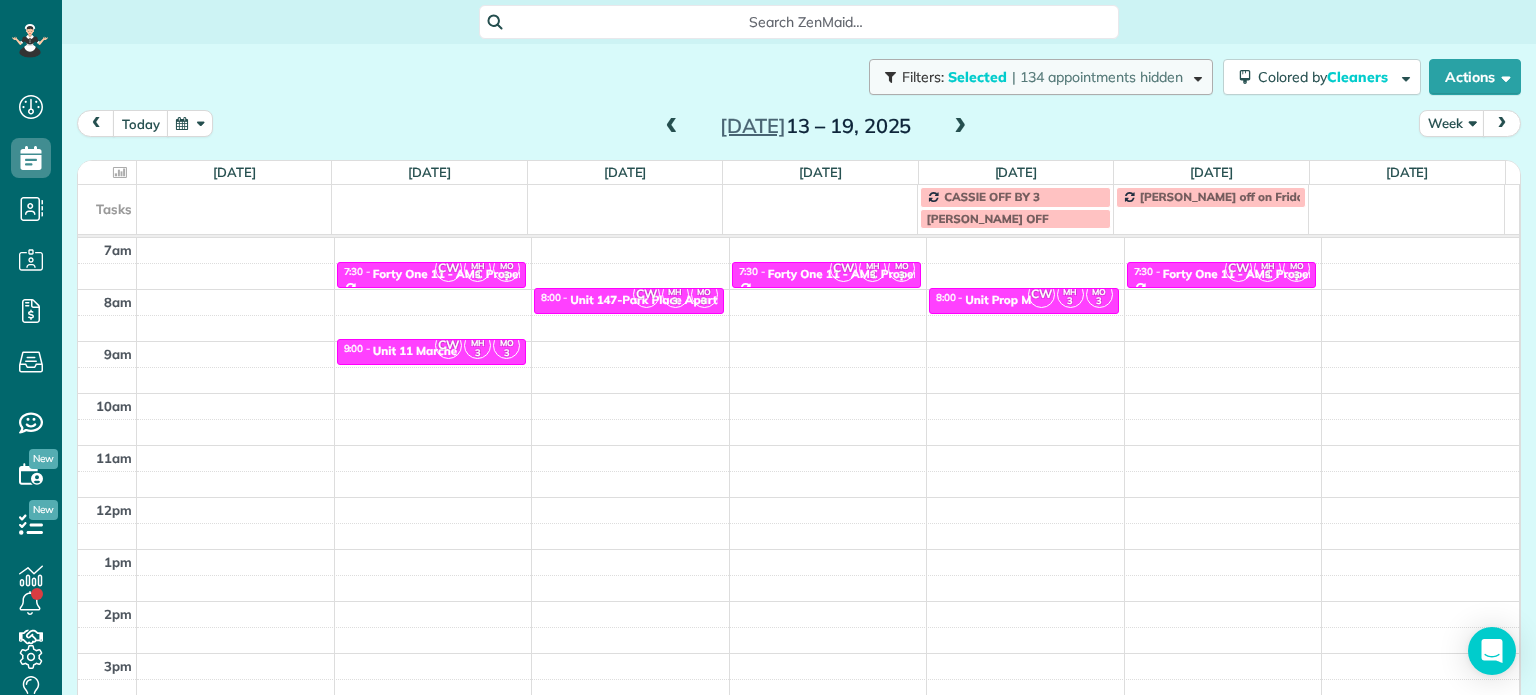 click at bounding box center (1194, 76) 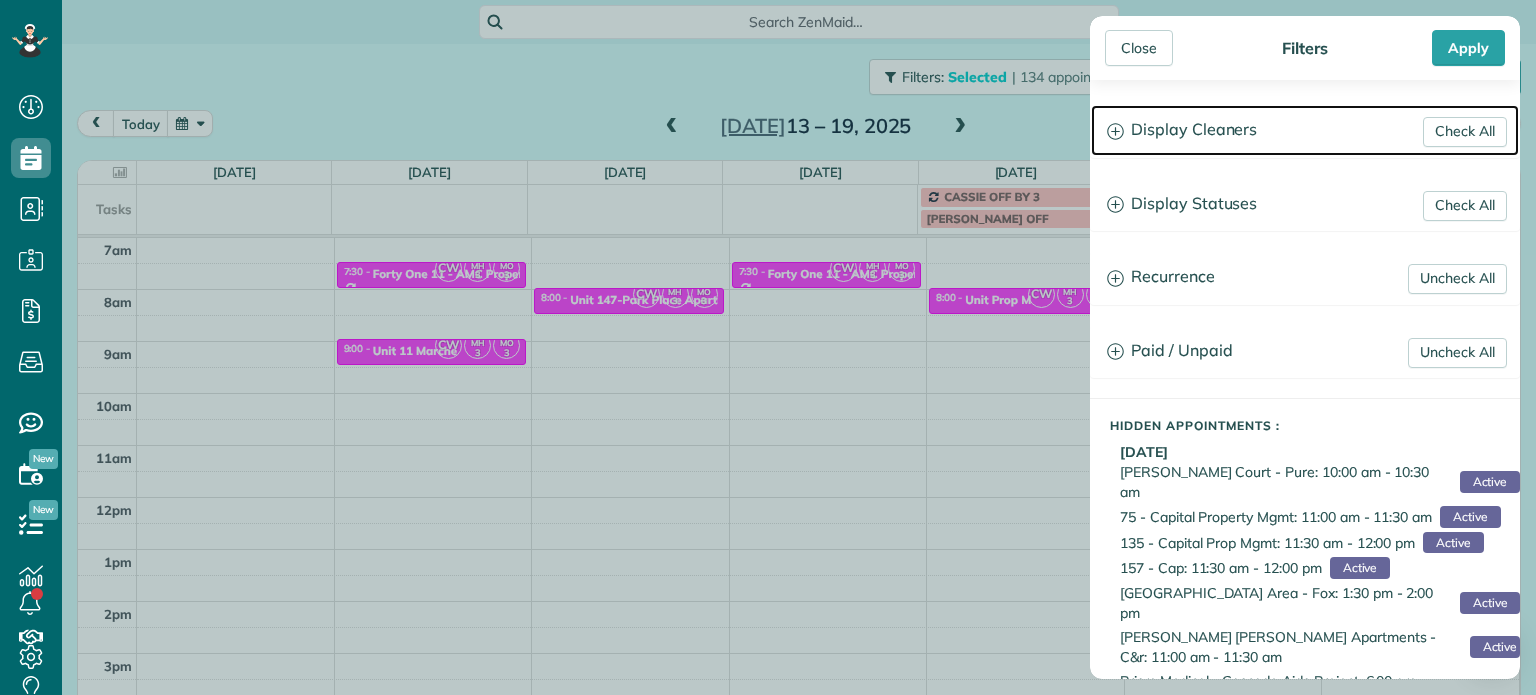 click on "Display Cleaners" at bounding box center (1305, 130) 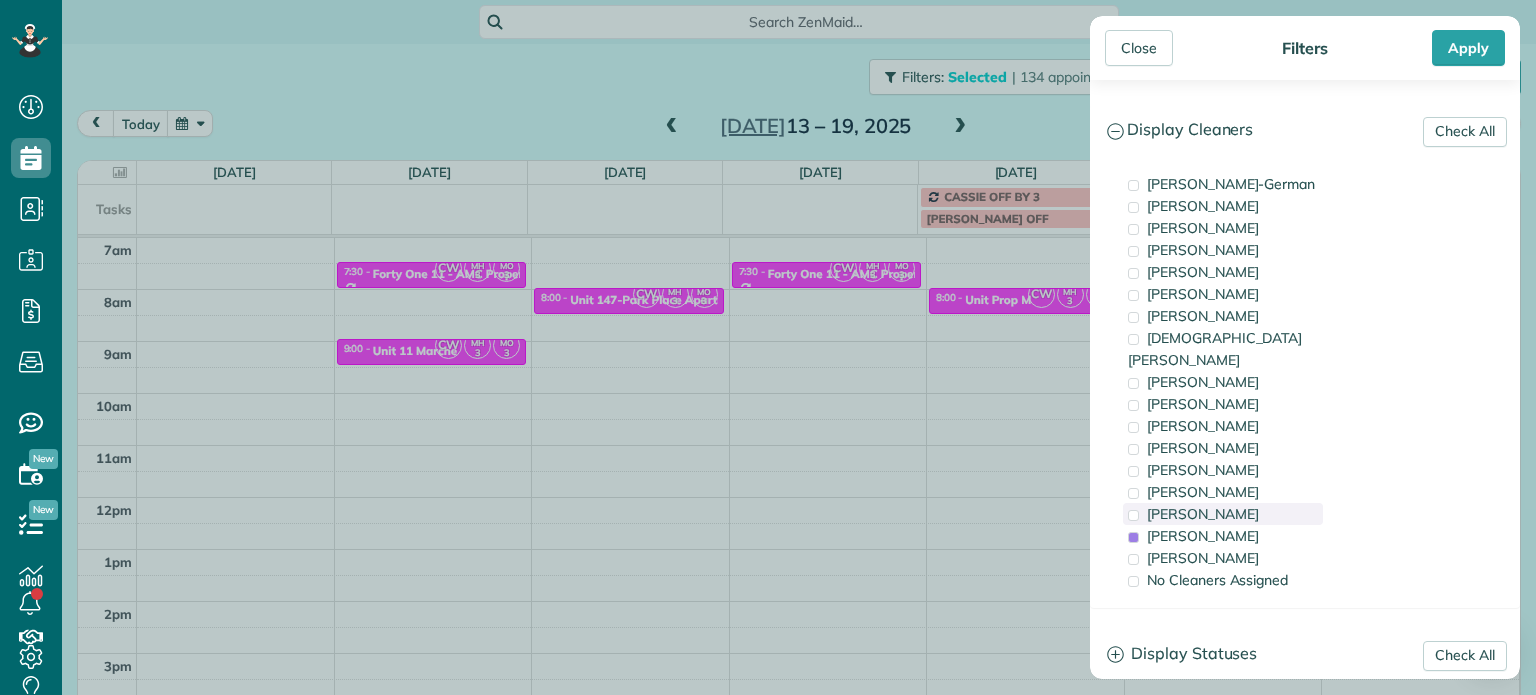 click on "[PERSON_NAME]" at bounding box center [1223, 514] 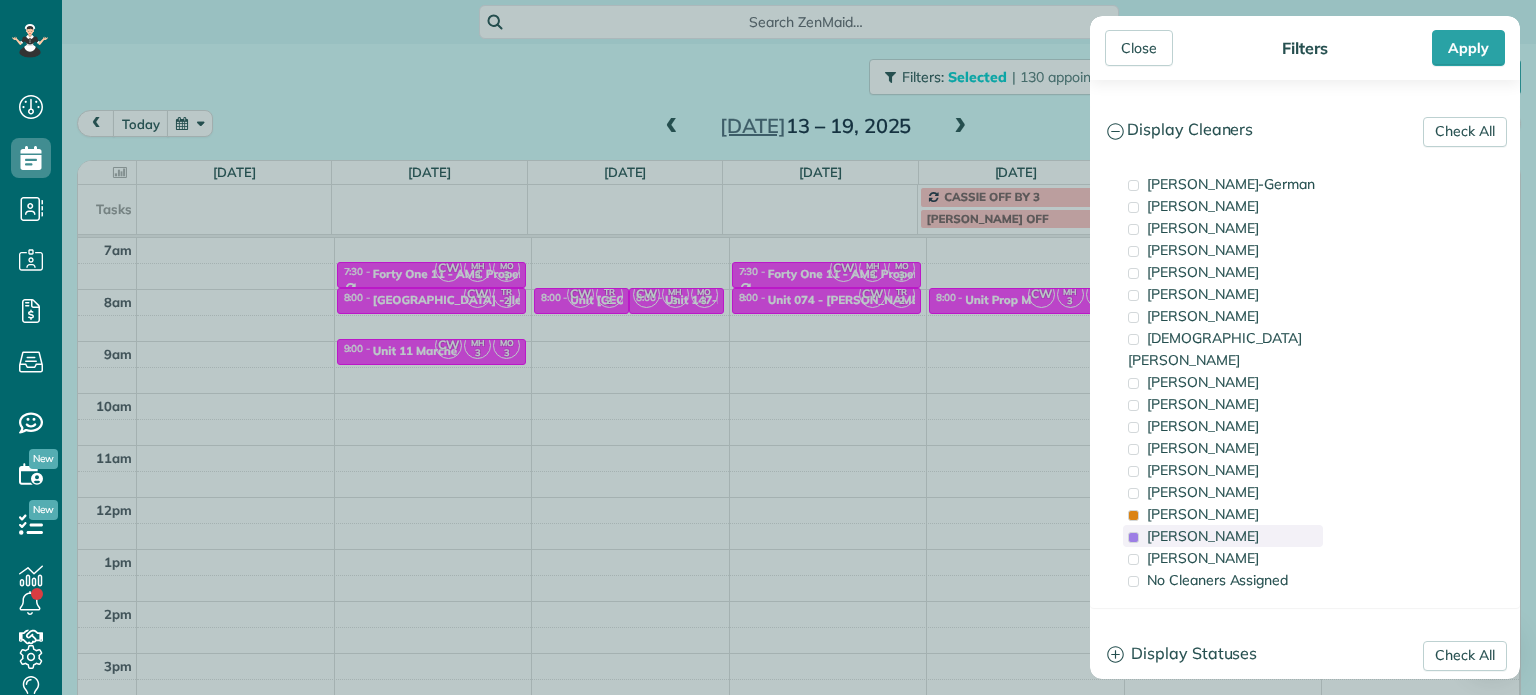 click on "[PERSON_NAME]" at bounding box center [1223, 536] 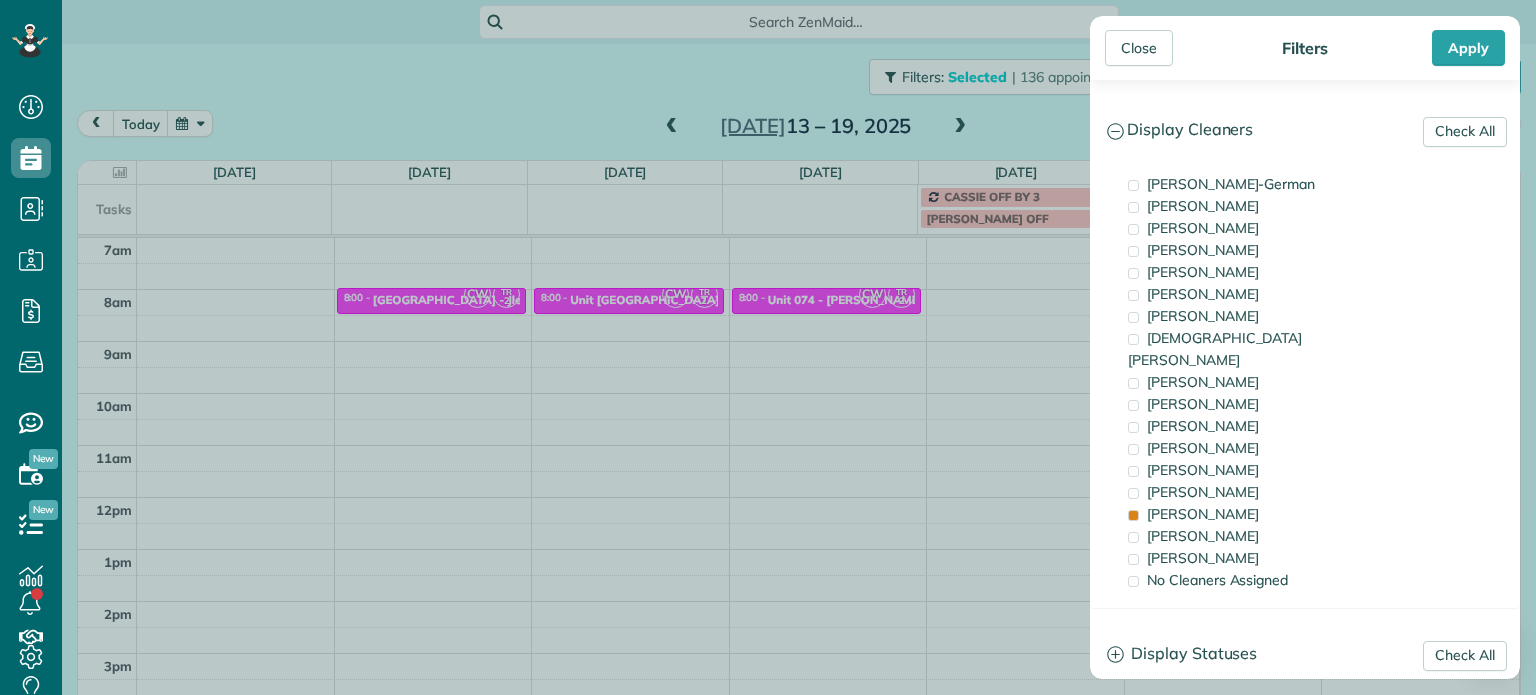 drag, startPoint x: 787, startPoint y: 427, endPoint x: 731, endPoint y: 367, distance: 82.073135 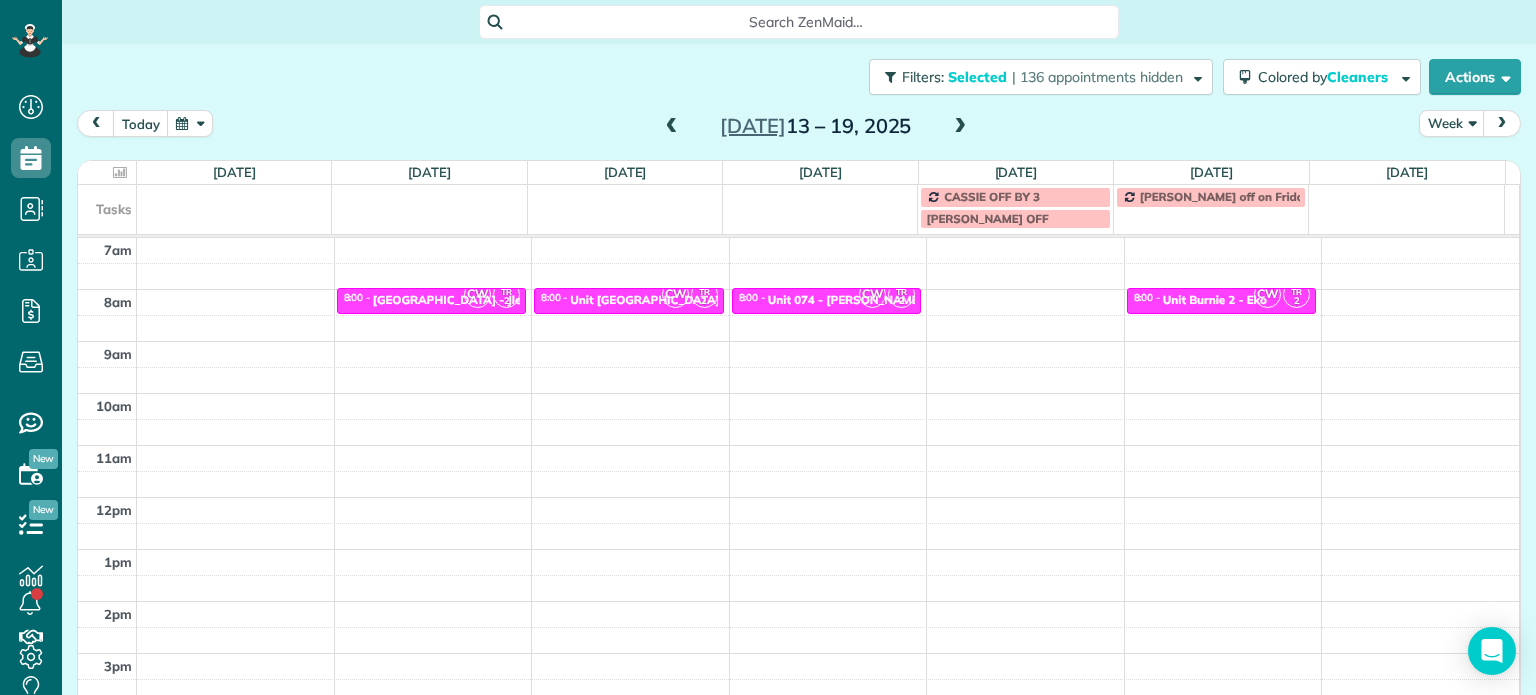 click at bounding box center [672, 127] 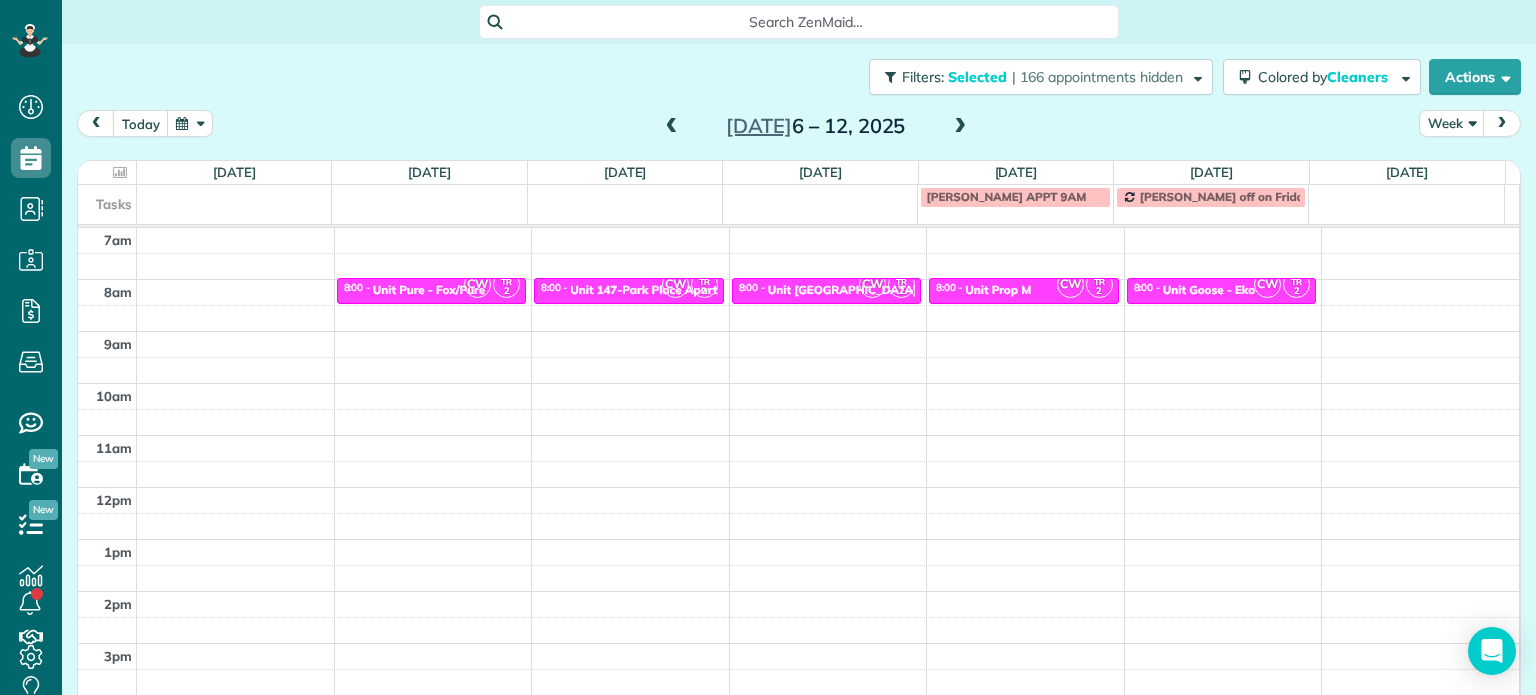 click at bounding box center [960, 127] 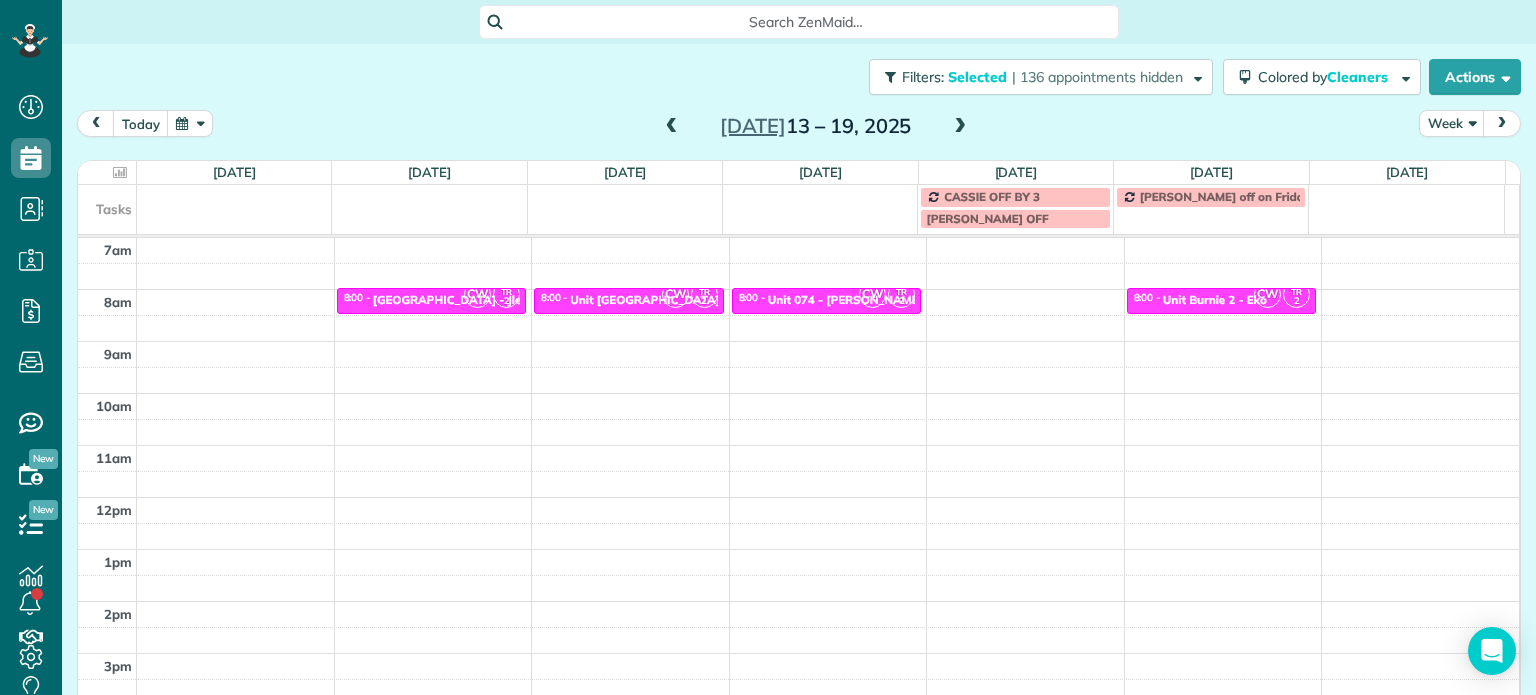 click at bounding box center (960, 127) 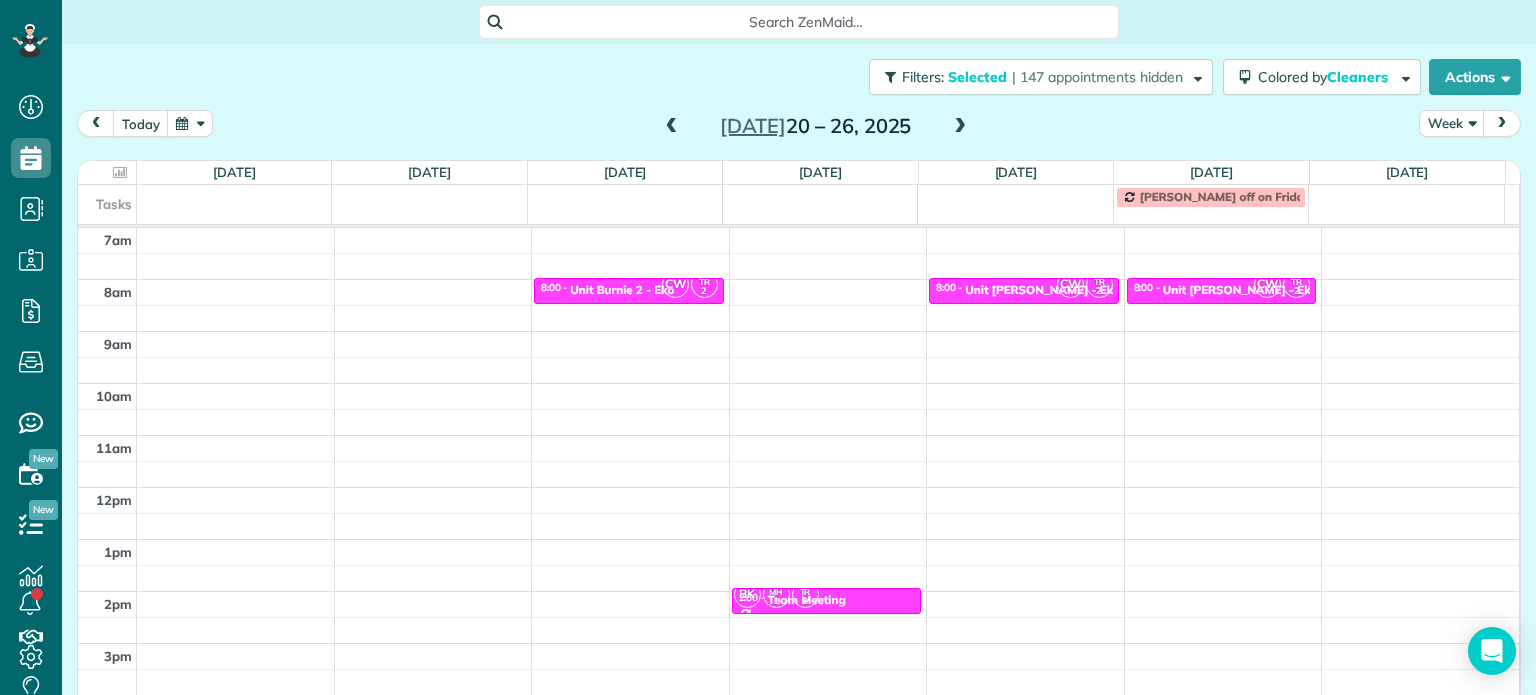 click at bounding box center (672, 127) 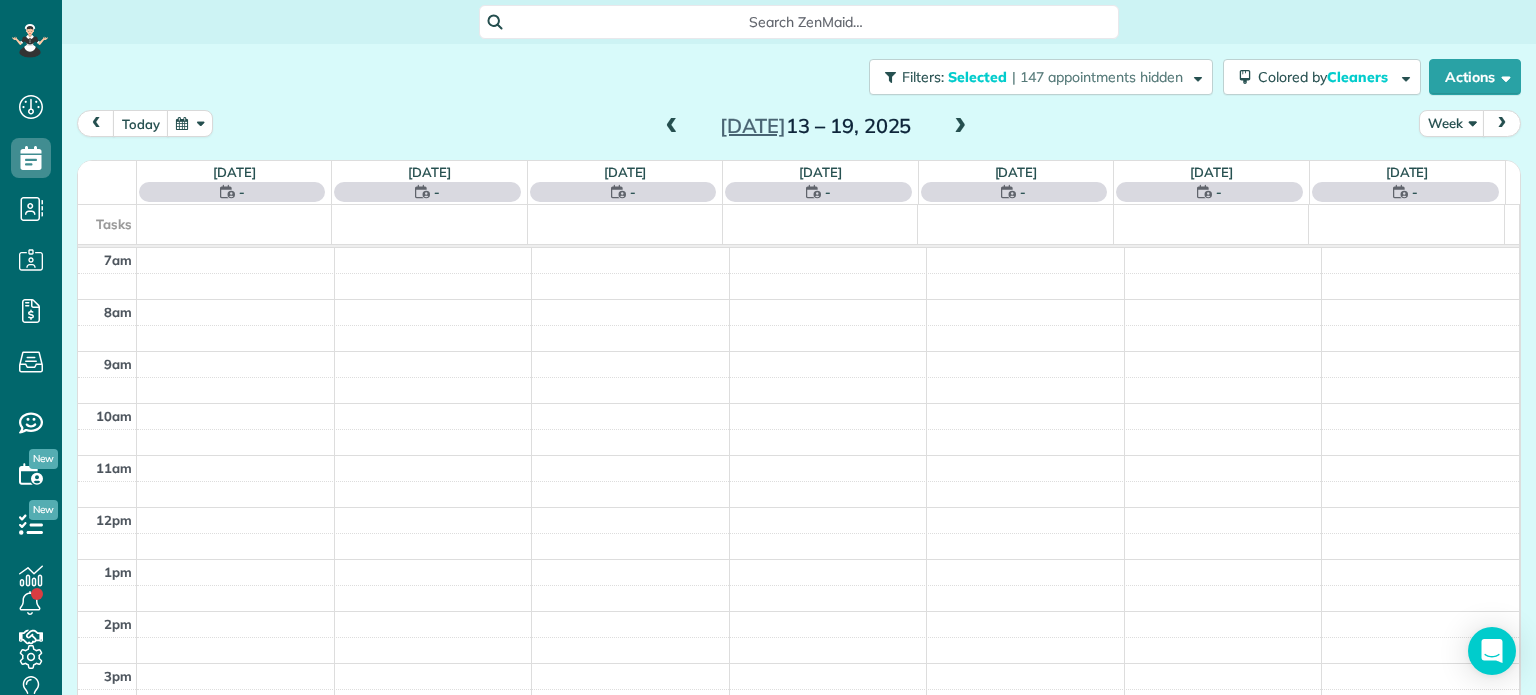 click at bounding box center (672, 127) 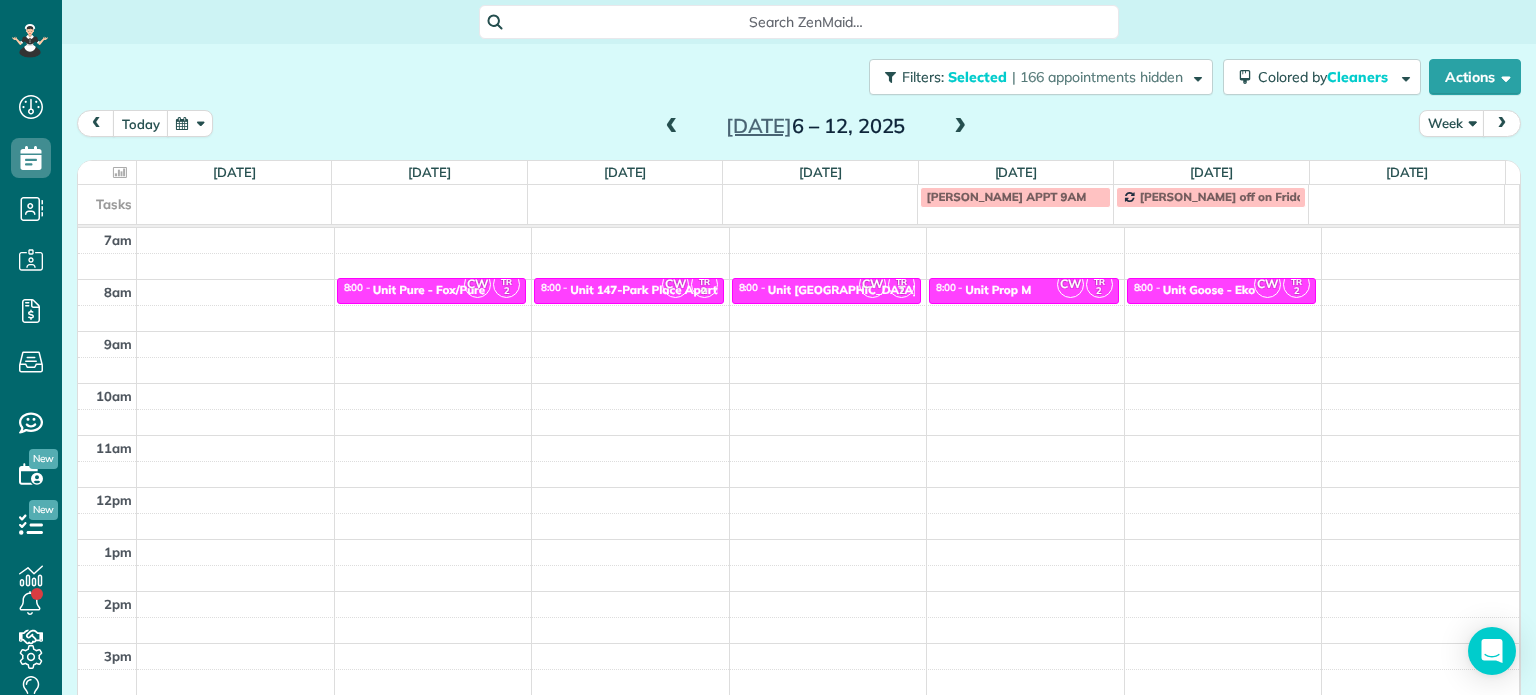 click at bounding box center (672, 127) 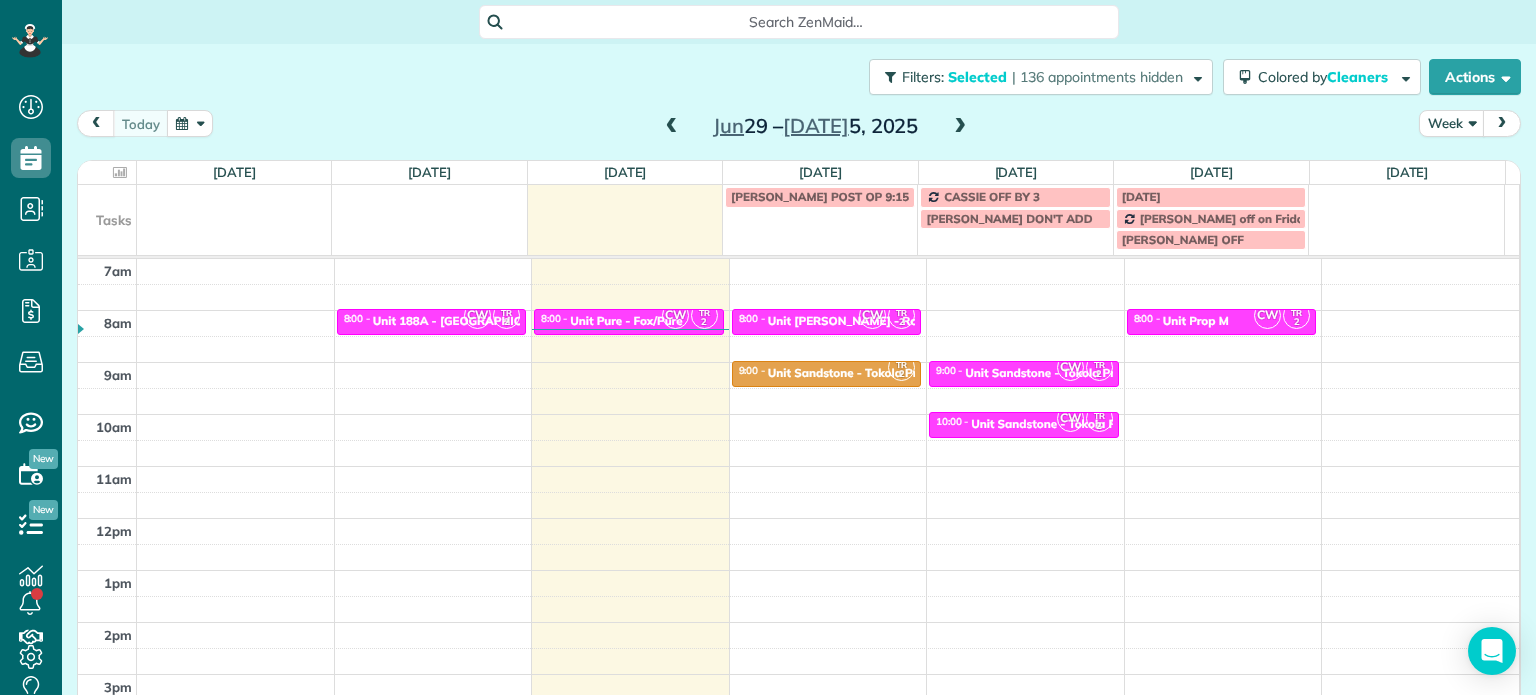 click at bounding box center (960, 127) 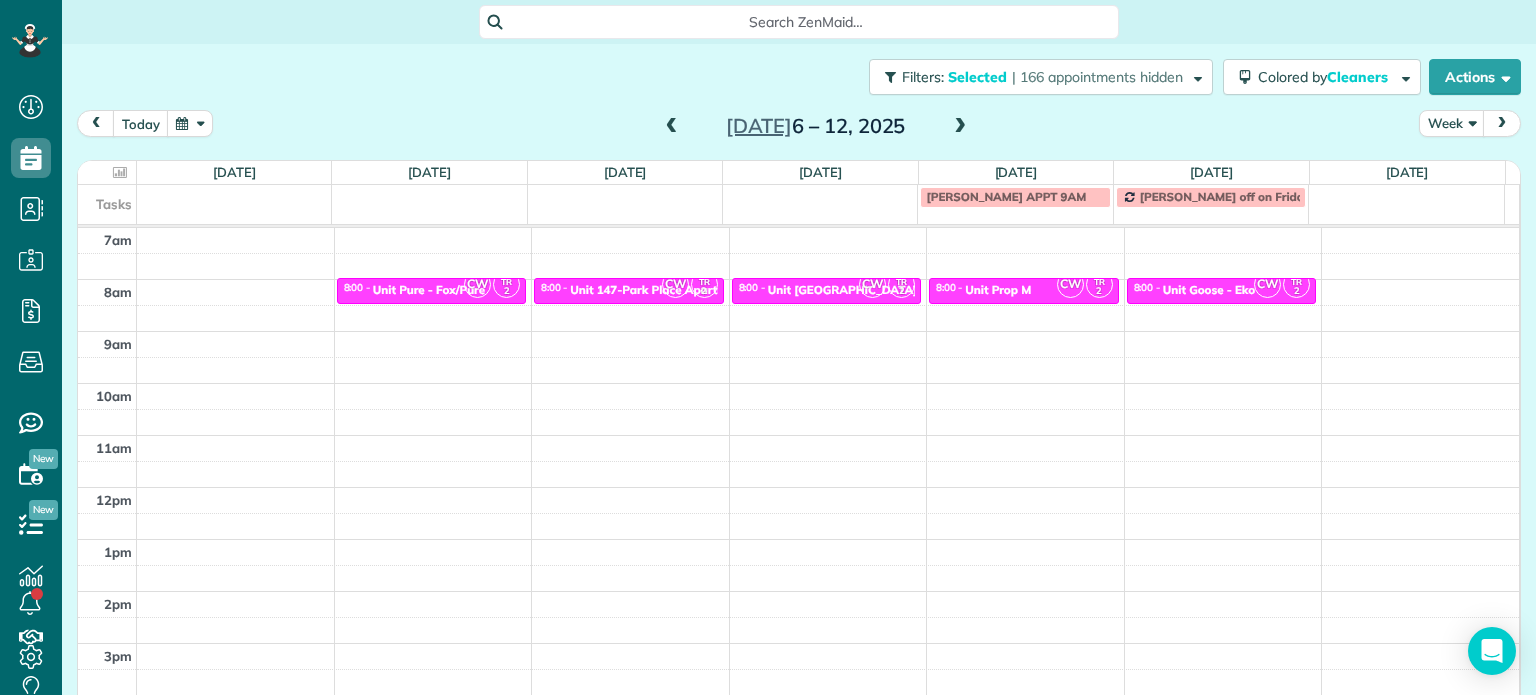 click at bounding box center [960, 127] 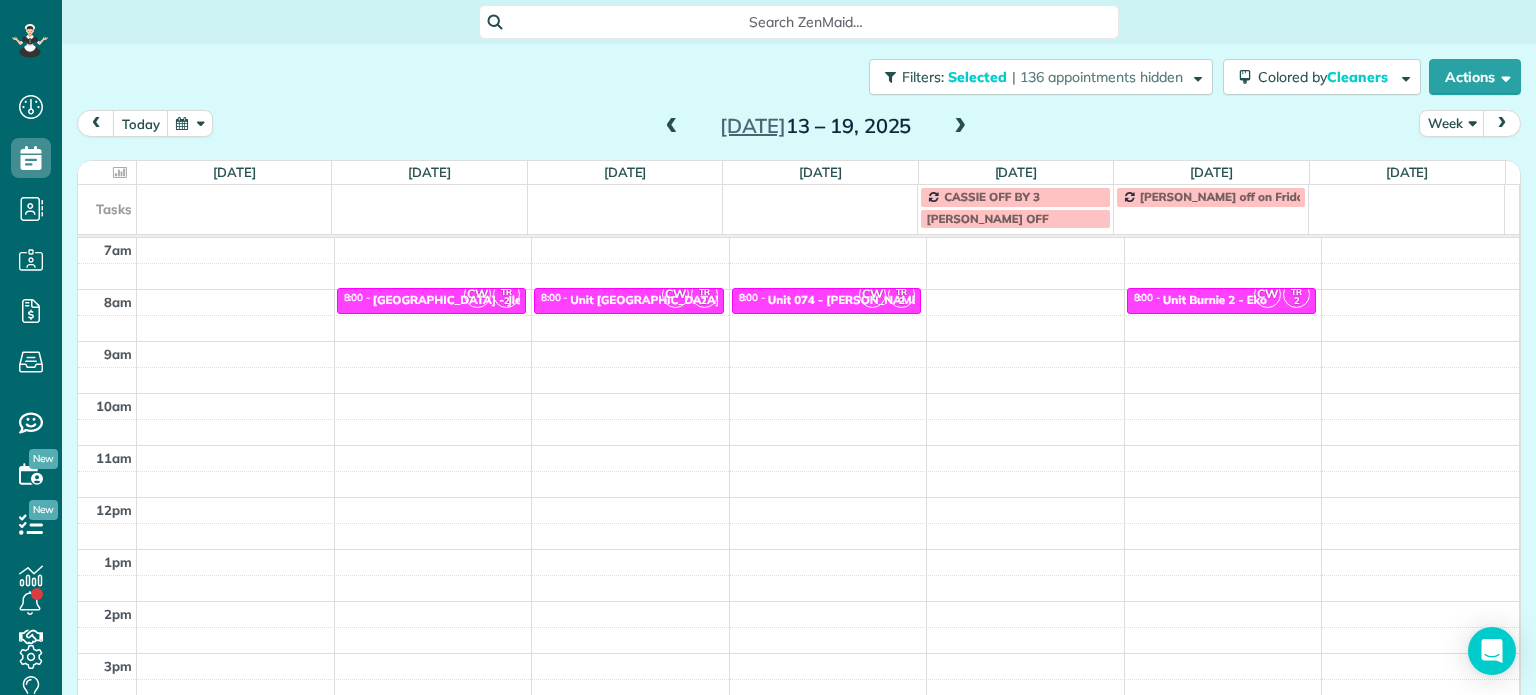 click at bounding box center [960, 127] 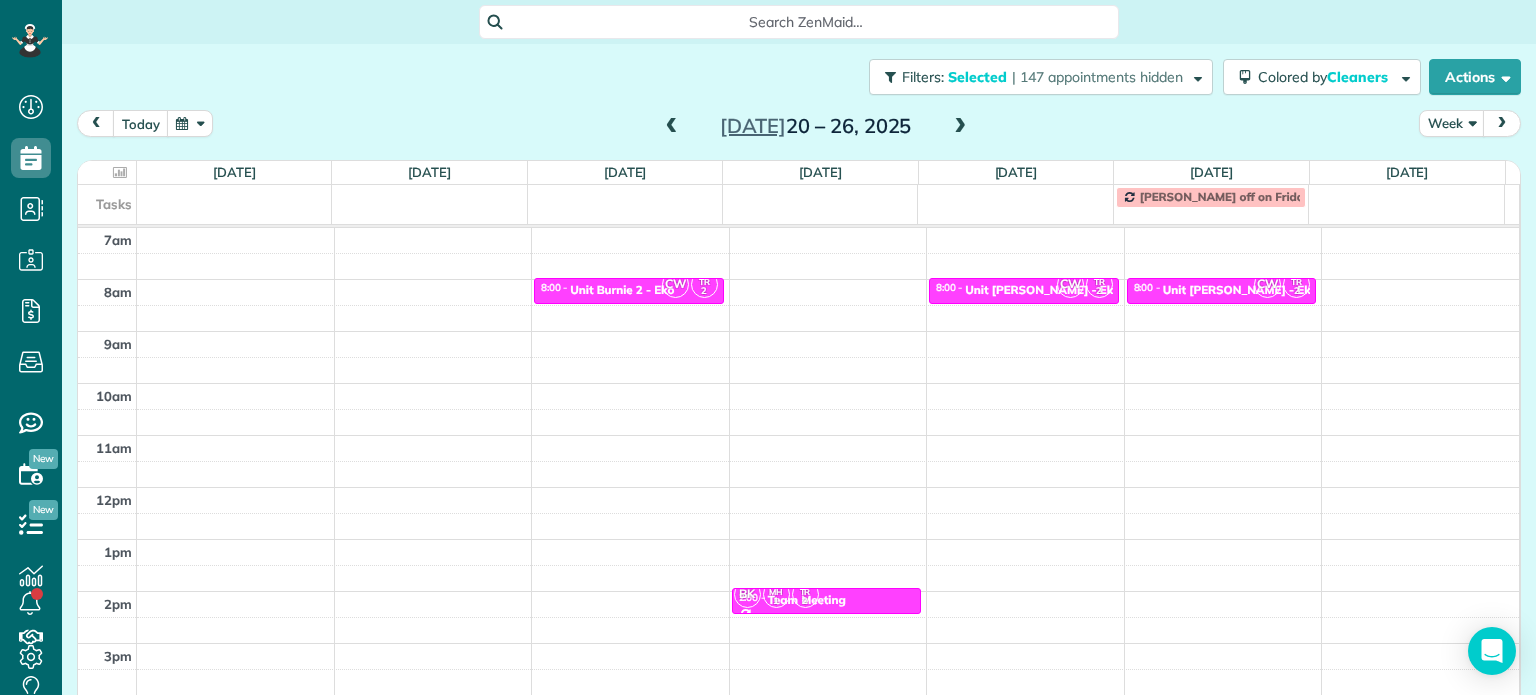 click at bounding box center (960, 127) 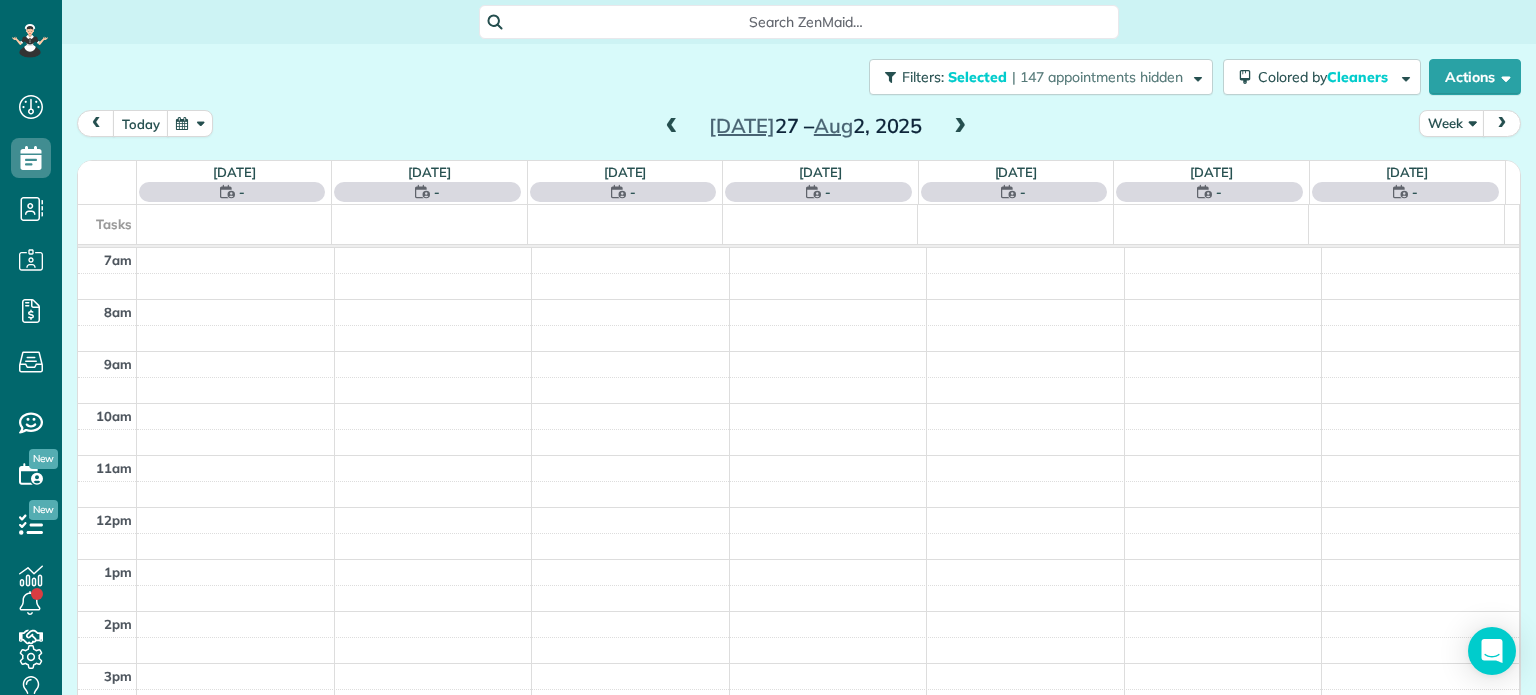 click at bounding box center (672, 127) 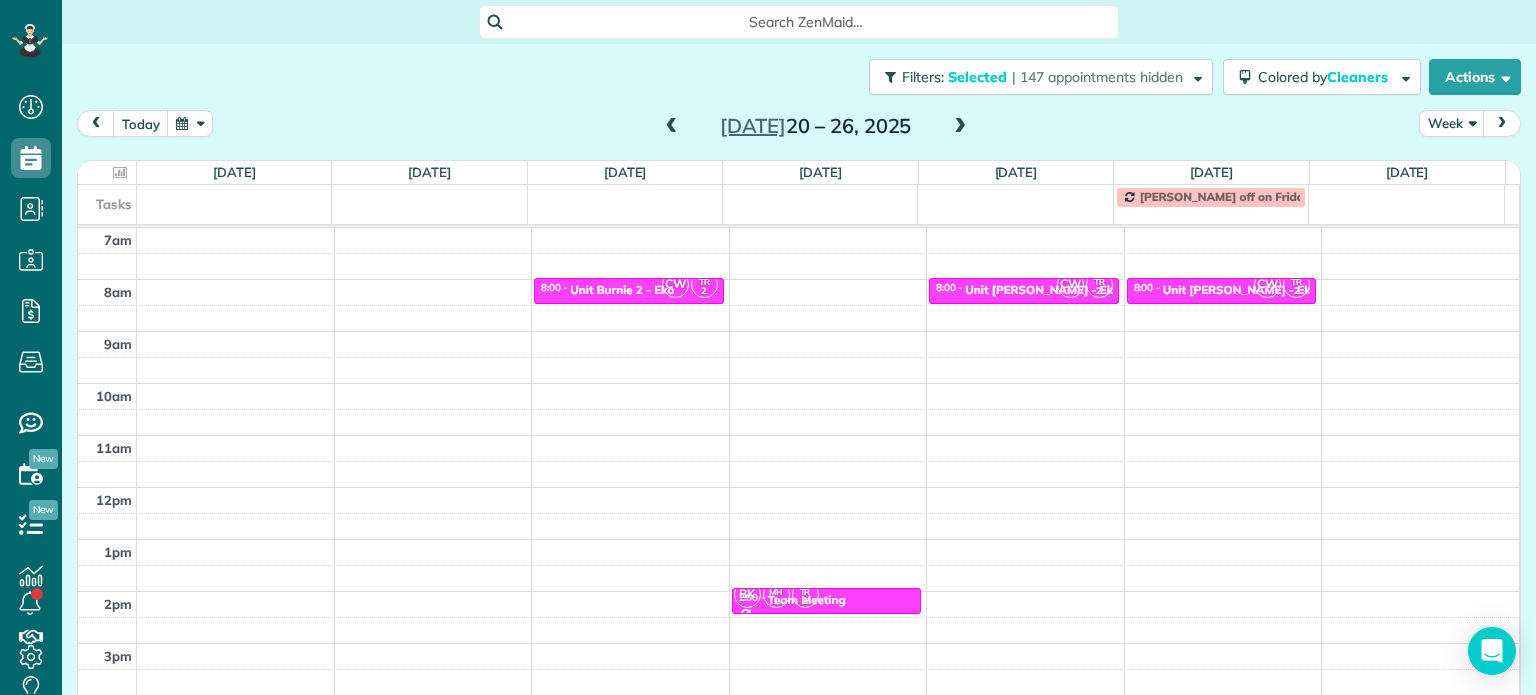 click at bounding box center (672, 127) 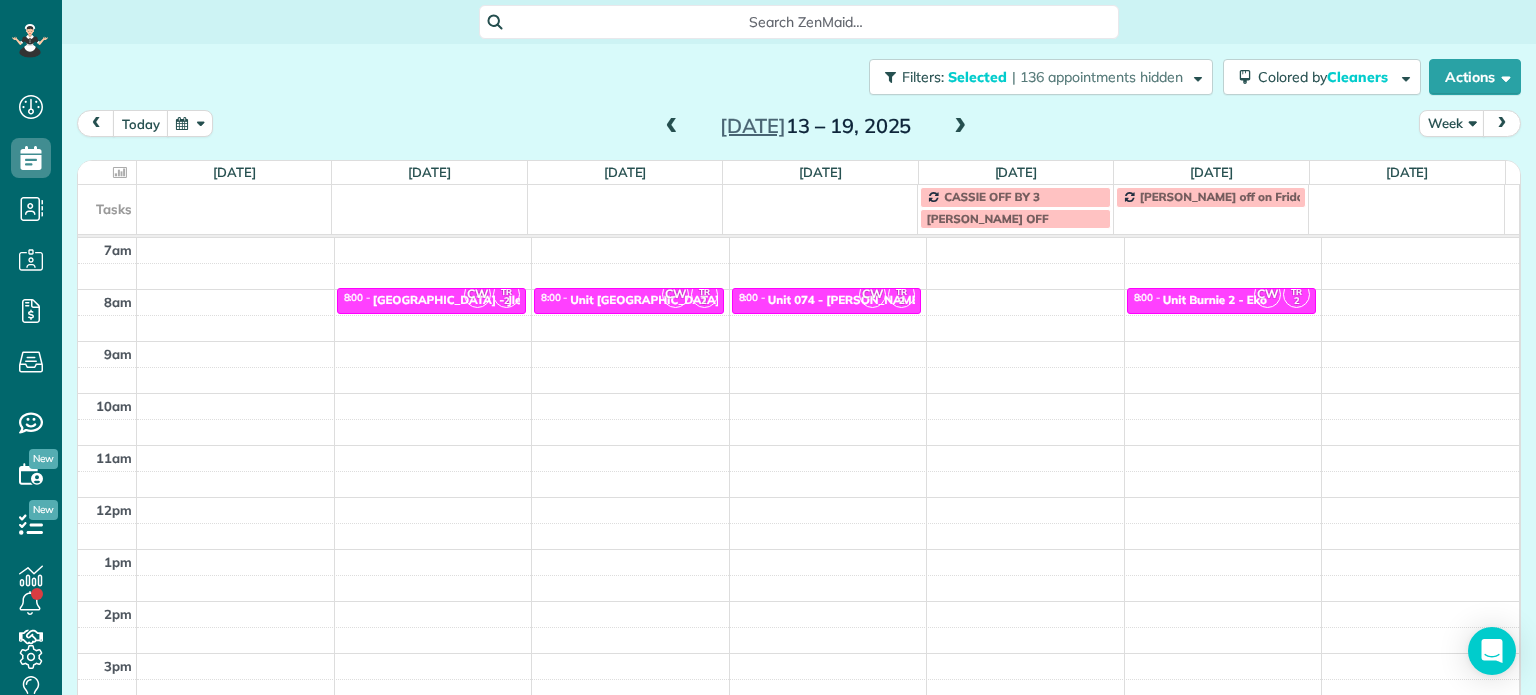 click at bounding box center (672, 127) 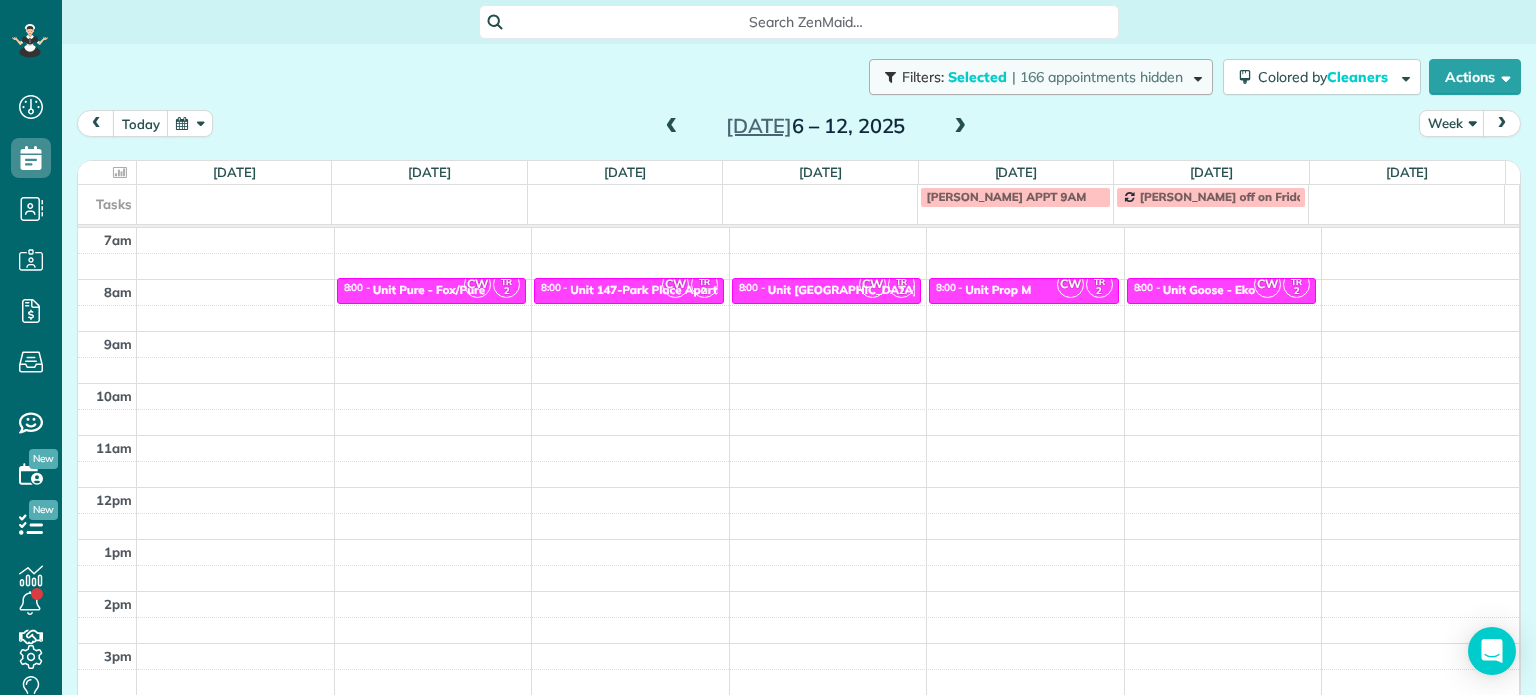 click on "Filters:   Selected
|  166 appointments hidden" at bounding box center (1041, 77) 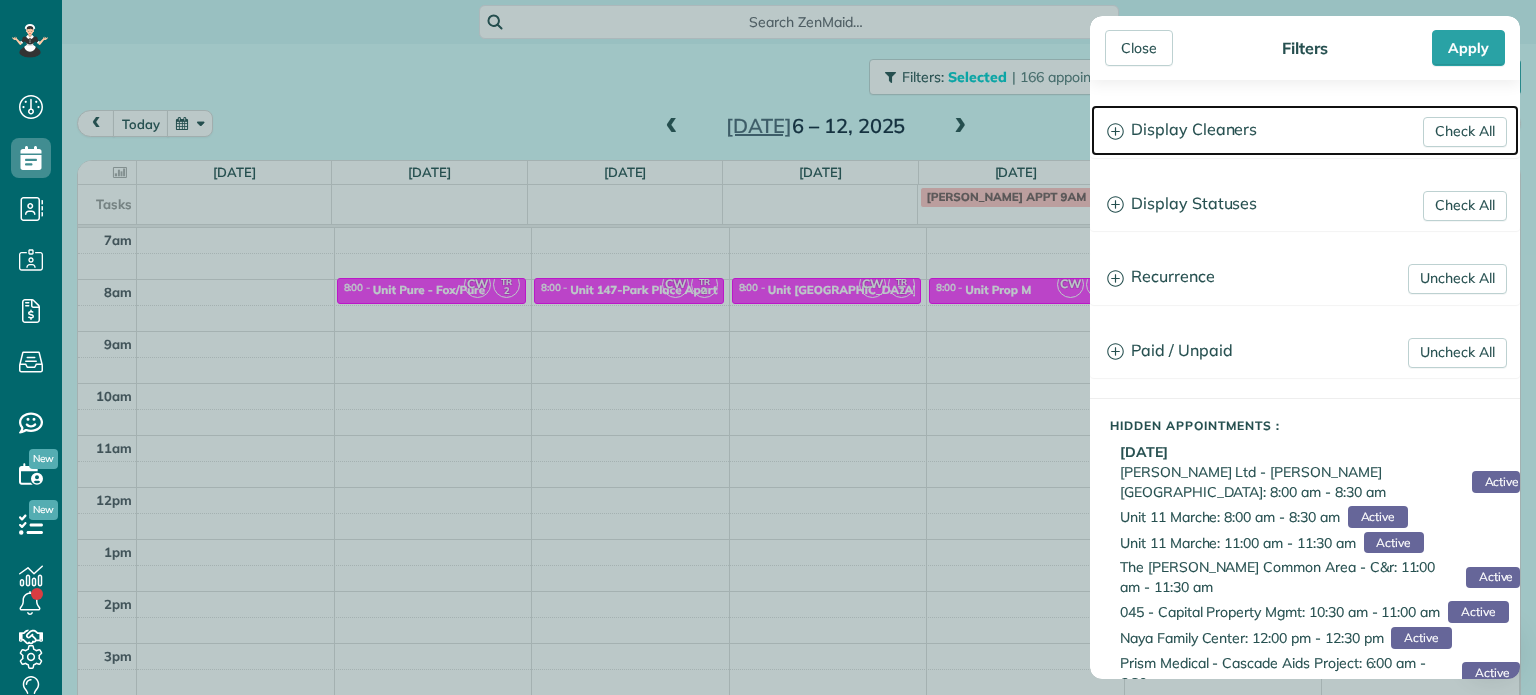 click on "Display Cleaners" at bounding box center (1305, 130) 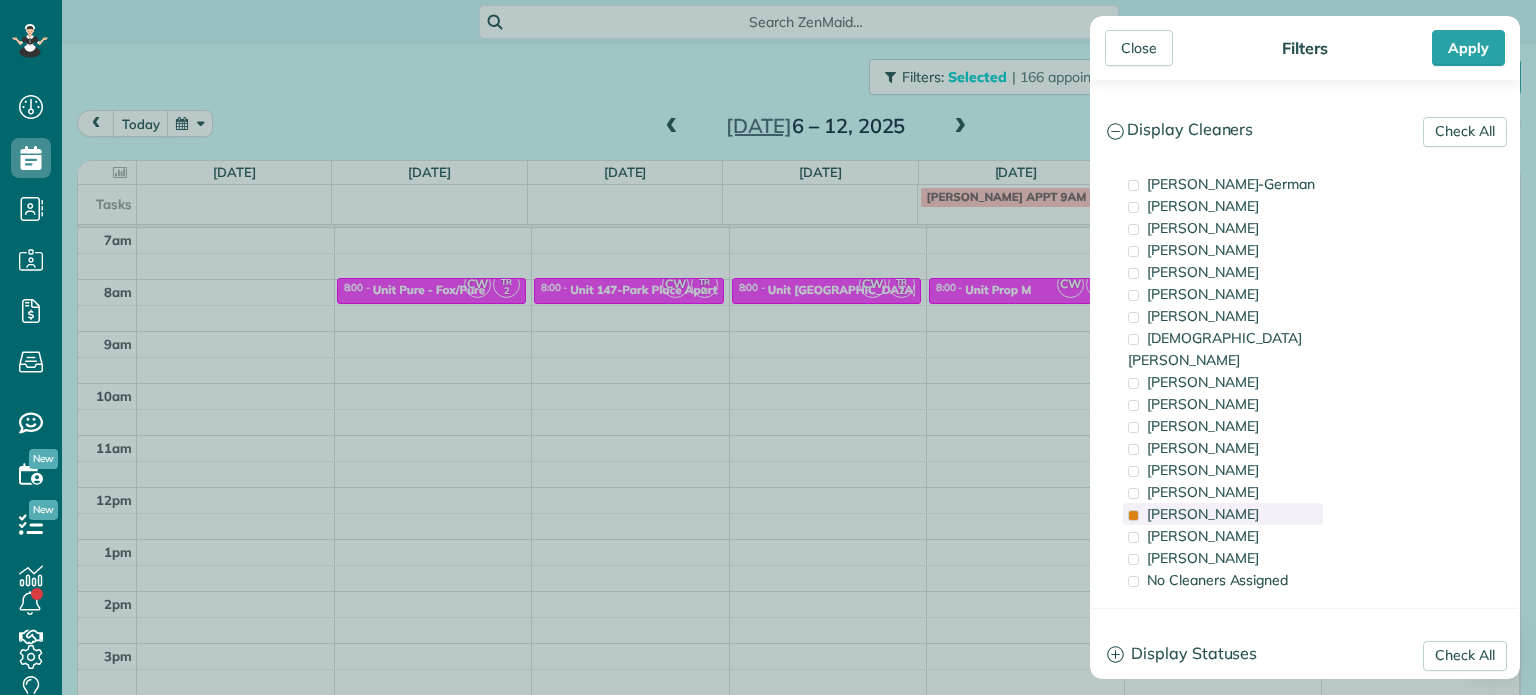click on "[PERSON_NAME]" at bounding box center [1223, 514] 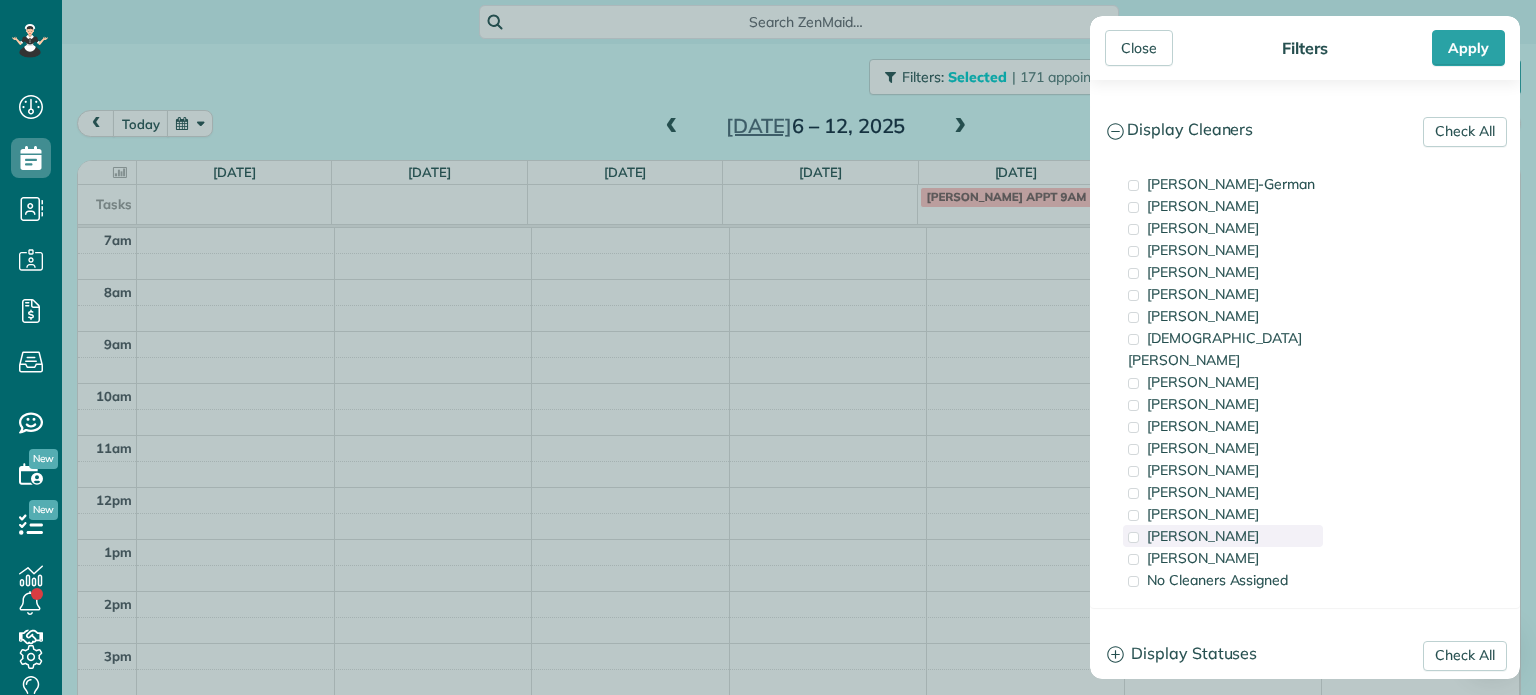 click on "[PERSON_NAME]" at bounding box center (1223, 536) 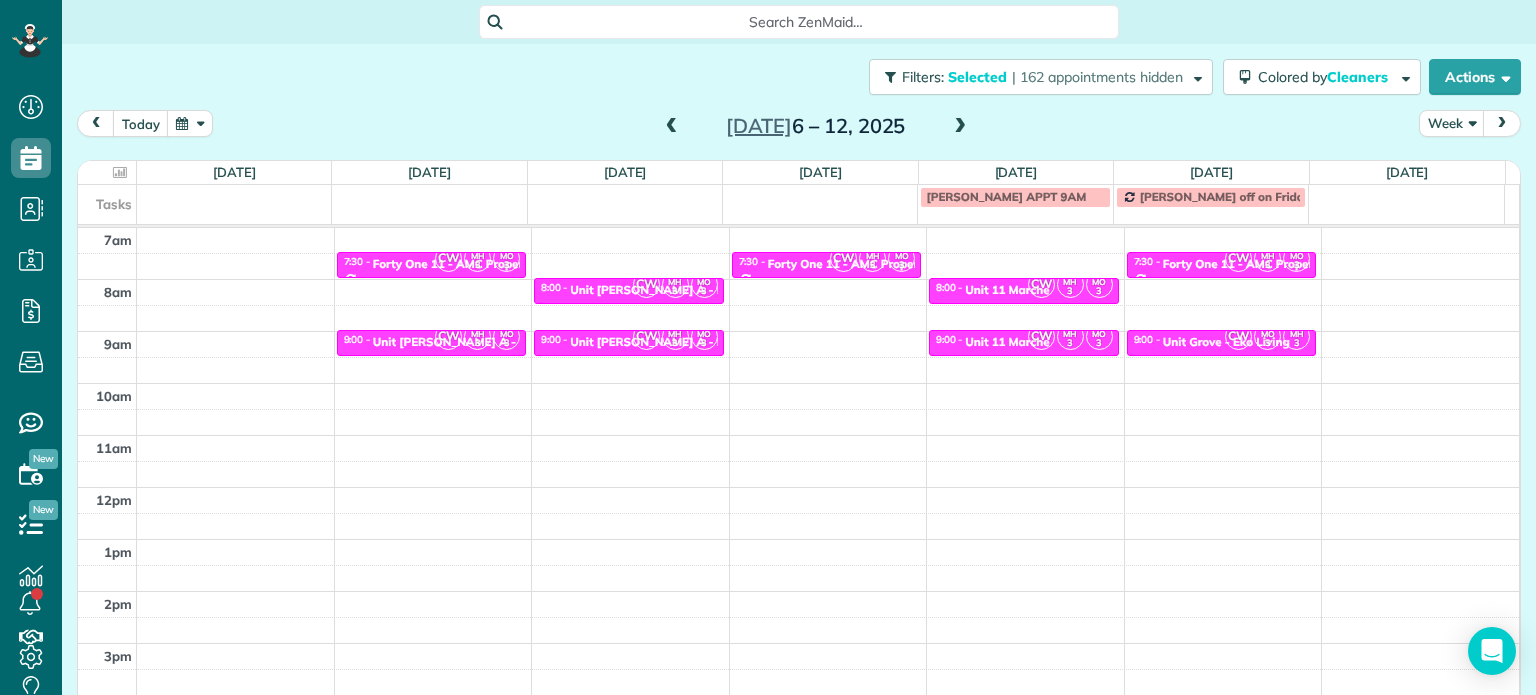 click on "Close
Filters
Apply
Check All
Display Cleaners
[PERSON_NAME]-German
[PERSON_NAME]
[PERSON_NAME]
[PERSON_NAME]
[PERSON_NAME]
[PERSON_NAME]
[PERSON_NAME]" at bounding box center [768, 347] 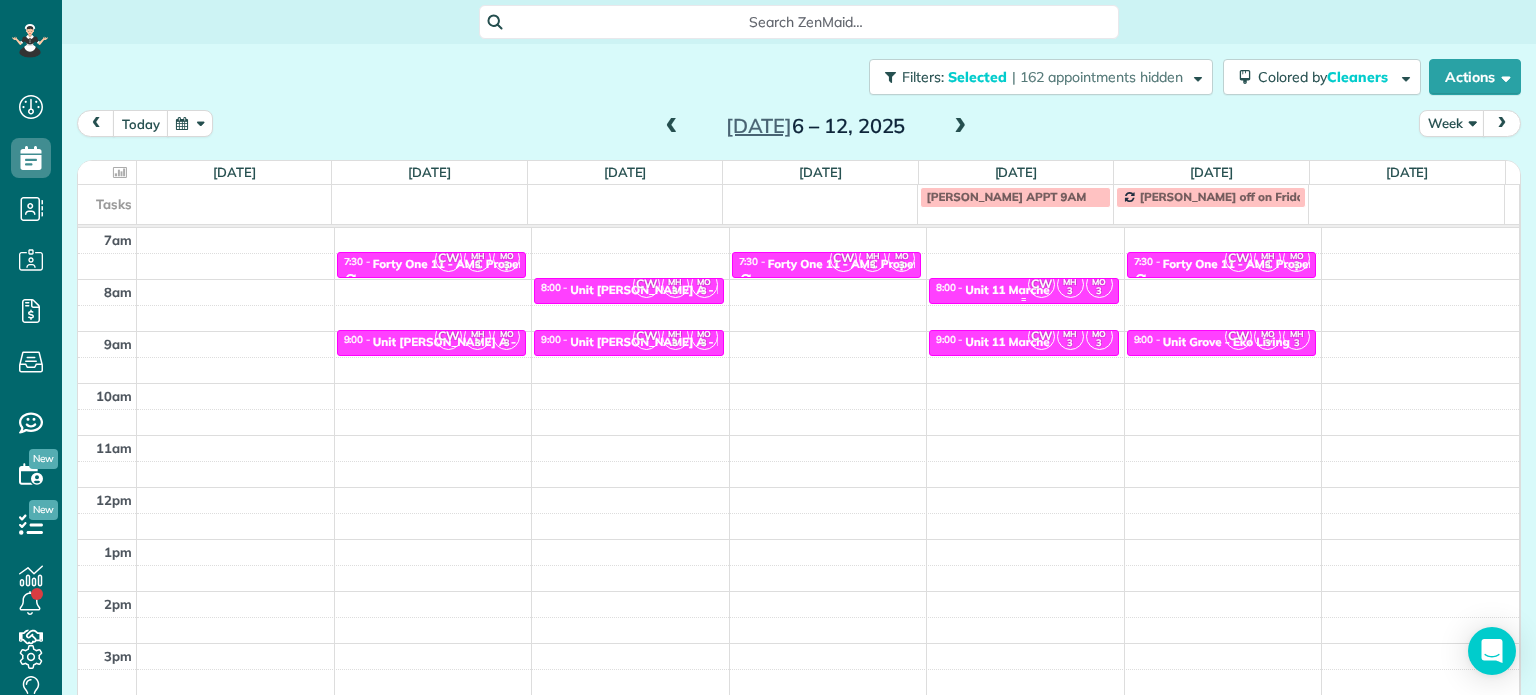 click on "Unit 11 Marche" at bounding box center (1007, 290) 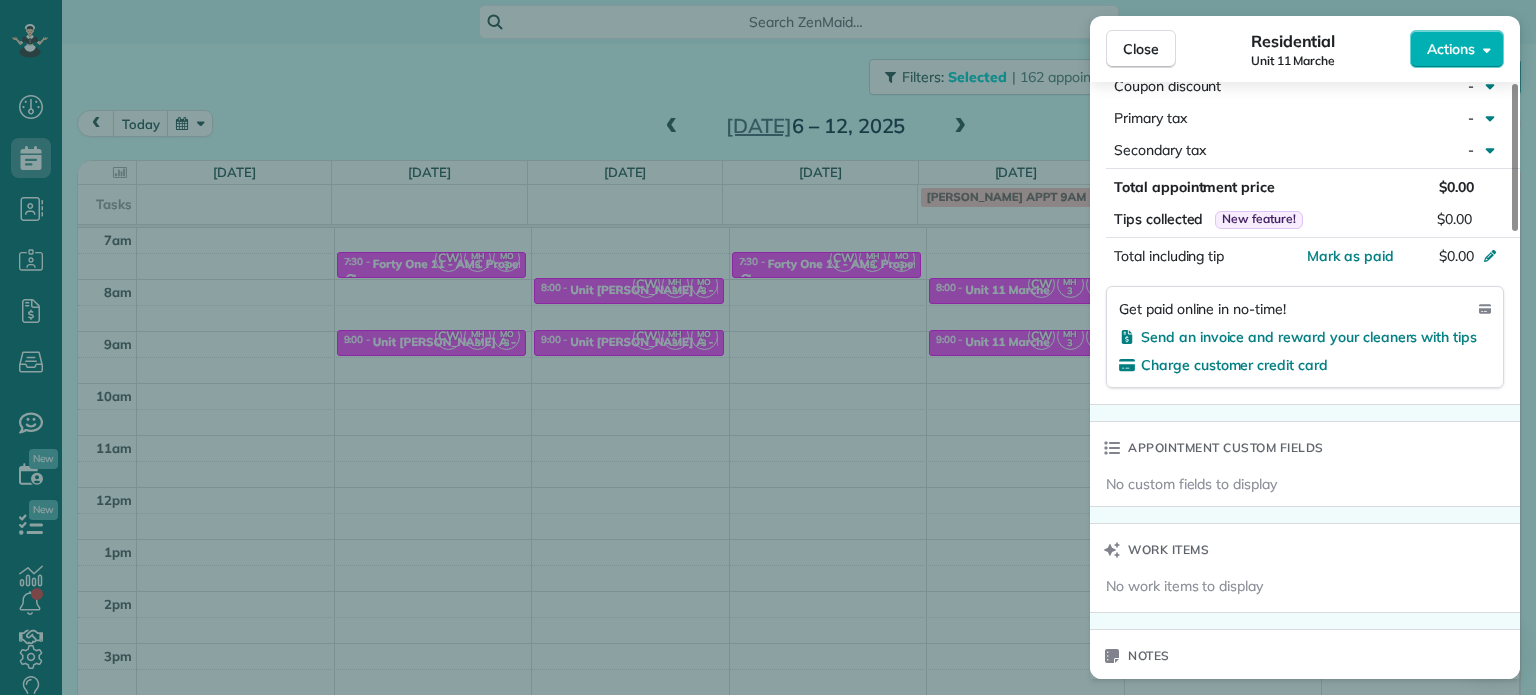 scroll, scrollTop: 1600, scrollLeft: 0, axis: vertical 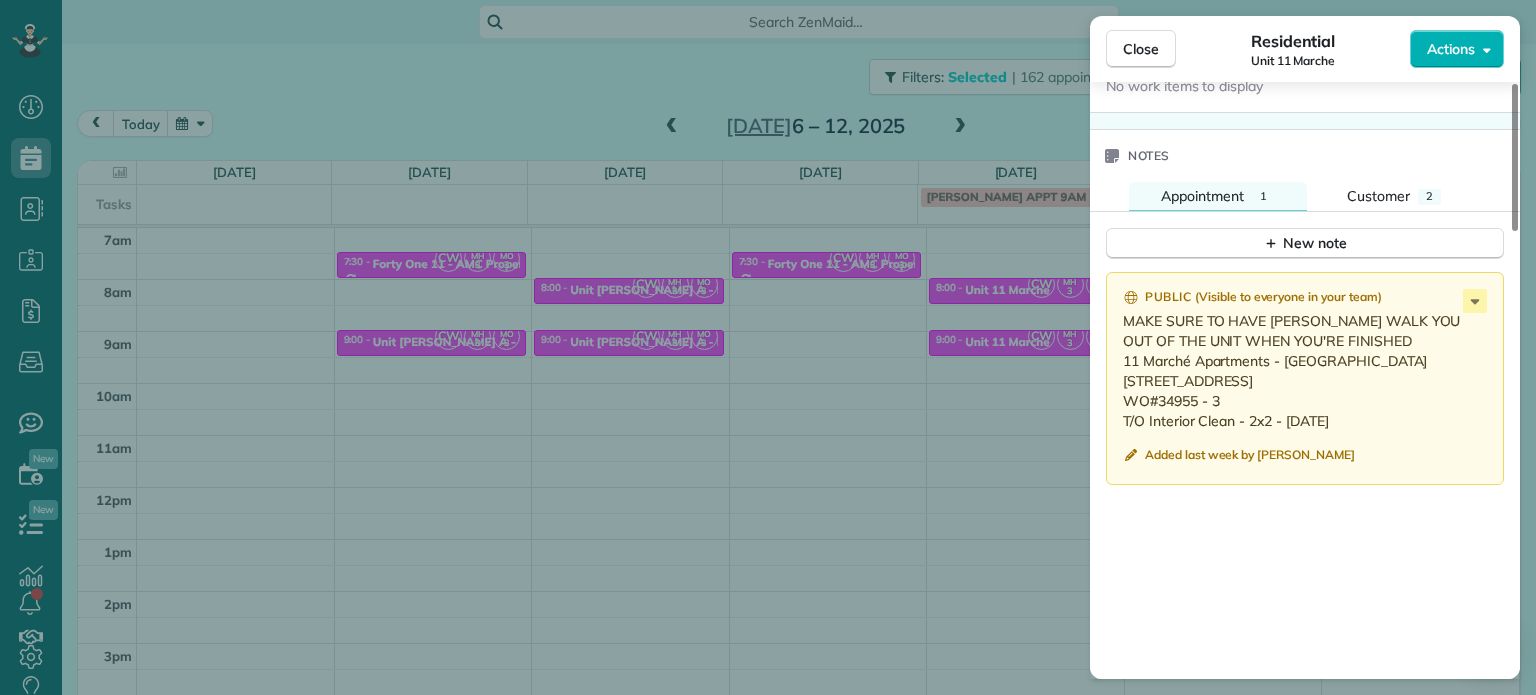 click on "Close Residential Unit 11 Marche Actions Status Active Unit 11 Marche · Open profile No phone number on record Add phone number No email on record Add email View Details Residential [DATE] ( next week ) 8:00 AM 8:30 AM 30 minutes One time [STREET_ADDRESS] Service was not rated yet Setup ratings Cleaners Time in and out Assign Invite Cleaners [PERSON_NAME] 8:00 AM 8:30 AM [PERSON_NAME] 8:00 AM 8:30 AM [PERSON_NAME]-German 8:00 AM 8:30 AM Checklist Try Now Keep this appointment up to your standards. Stay on top of every detail, keep your cleaners organised, and your client happy. Assign a checklist Watch a 5 min demo Billing Billing actions Price $0.00 Overcharge $0.00 Discount $0.00 Coupon discount - Primary tax - Secondary tax - Total appointment price $0.00 Tips collected New feature! $0.00 [PERSON_NAME] as paid Total including tip $0.00 Get paid online in no-time! Send an invoice and reward your cleaners with tips Charge customer credit card Appointment custom fields" at bounding box center [768, 347] 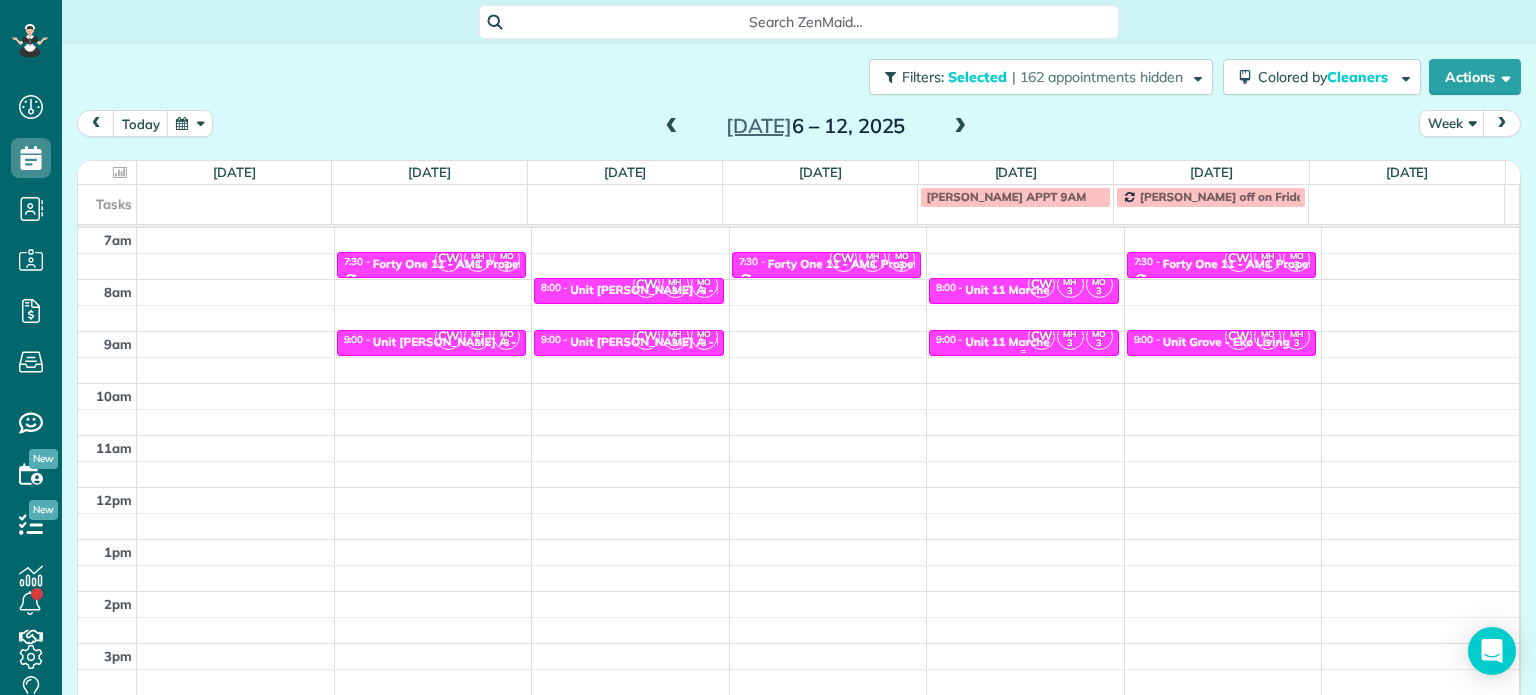 click at bounding box center (1024, 343) 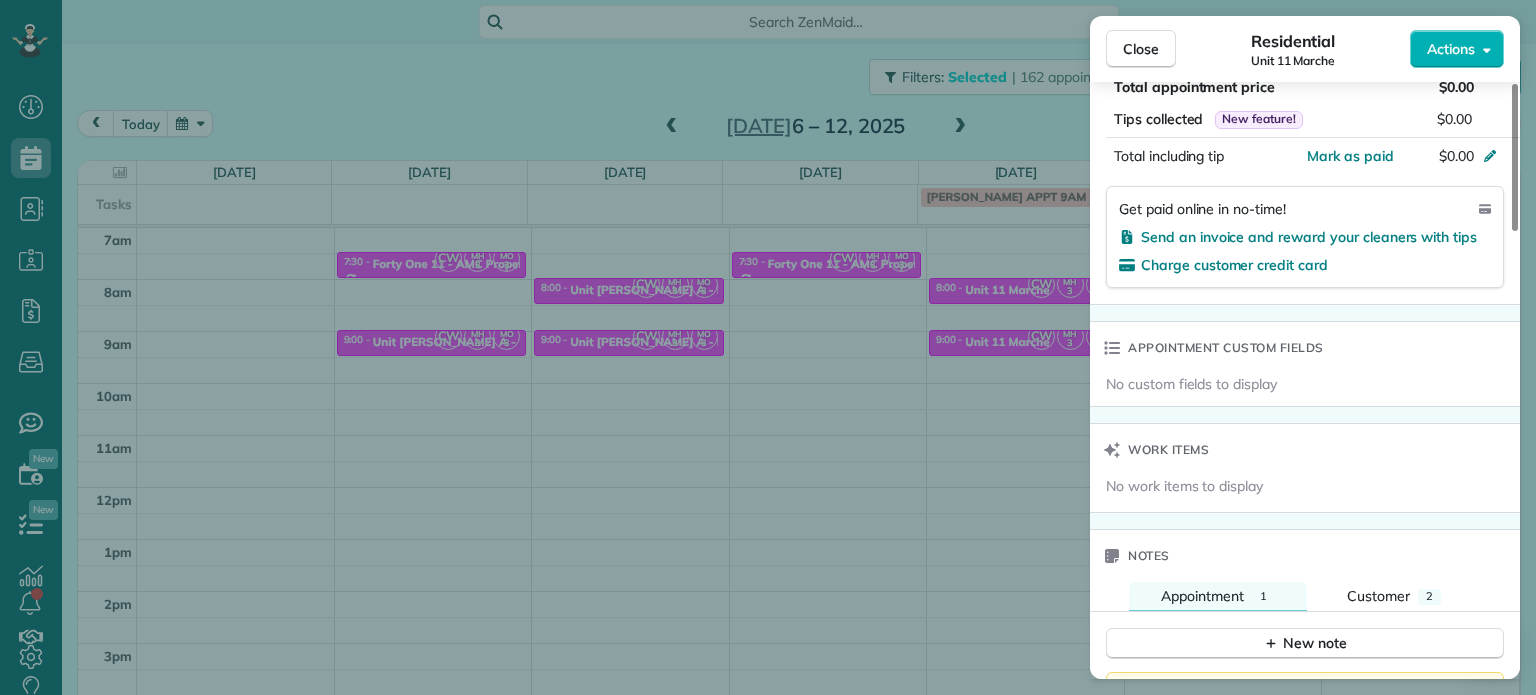 scroll, scrollTop: 1700, scrollLeft: 0, axis: vertical 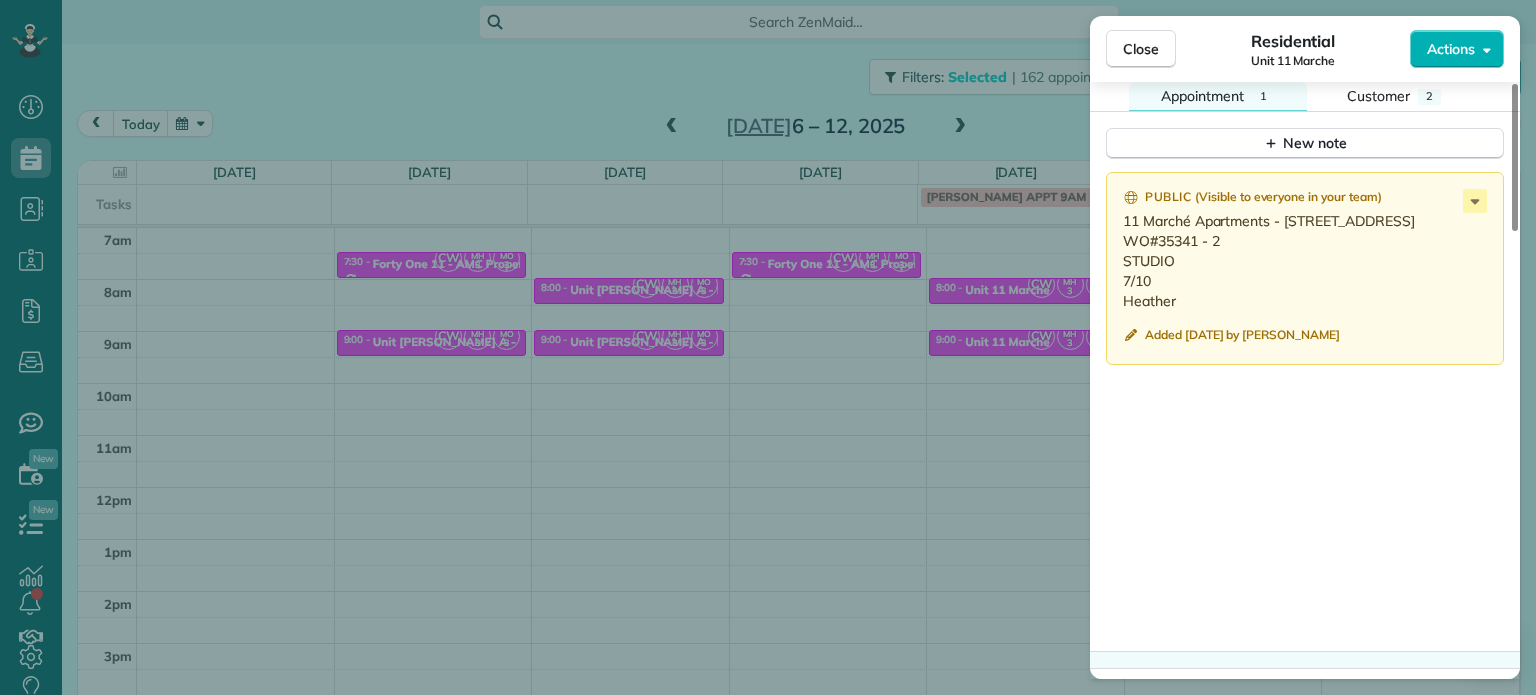 click on "Close Residential Unit 11 Marche Actions Status Active Unit 11 Marche · Open profile No phone number on record Add phone number No email on record Add email View Details Residential [DATE] ( next week ) 9:00 AM 9:30 AM 30 minutes One time [STREET_ADDRESS] Service was not rated yet Setup ratings Cleaners Time in and out Assign Invite Cleaners [PERSON_NAME] 9:00 AM 9:30 AM [PERSON_NAME] 9:00 AM 9:30 AM [PERSON_NAME]-German 9:00 AM 9:30 AM Checklist Try Now Keep this appointment up to your standards. Stay on top of every detail, keep your cleaners organised, and your client happy. Assign a checklist Watch a 5 min demo Billing Billing actions Price $0.00 Overcharge $0.00 Discount $0.00 Coupon discount - Primary tax - Secondary tax - Total appointment price $0.00 Tips collected New feature! $0.00 [PERSON_NAME] as paid Total including tip $0.00 Get paid online in no-time! Send an invoice and reward your cleaners with tips Charge customer credit card Appointment custom fields" at bounding box center [768, 347] 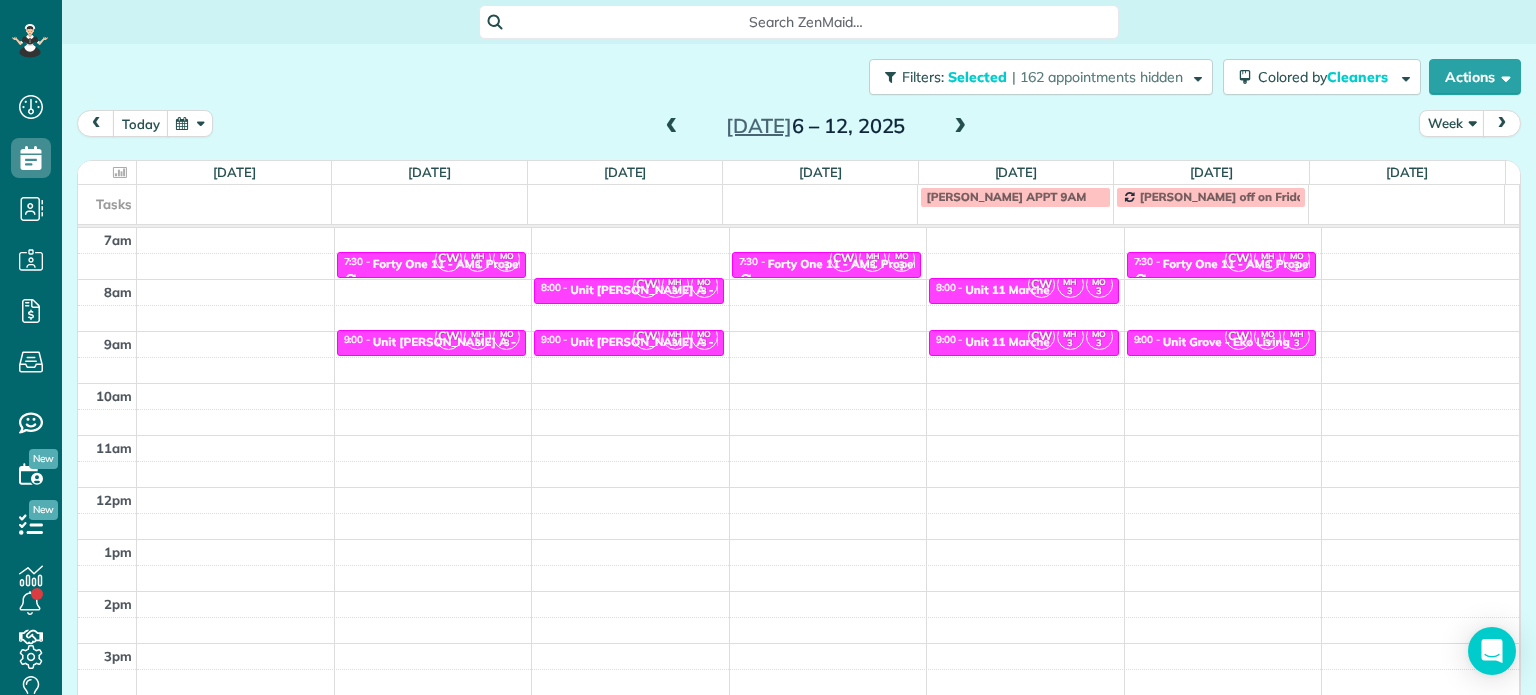 click at bounding box center [960, 127] 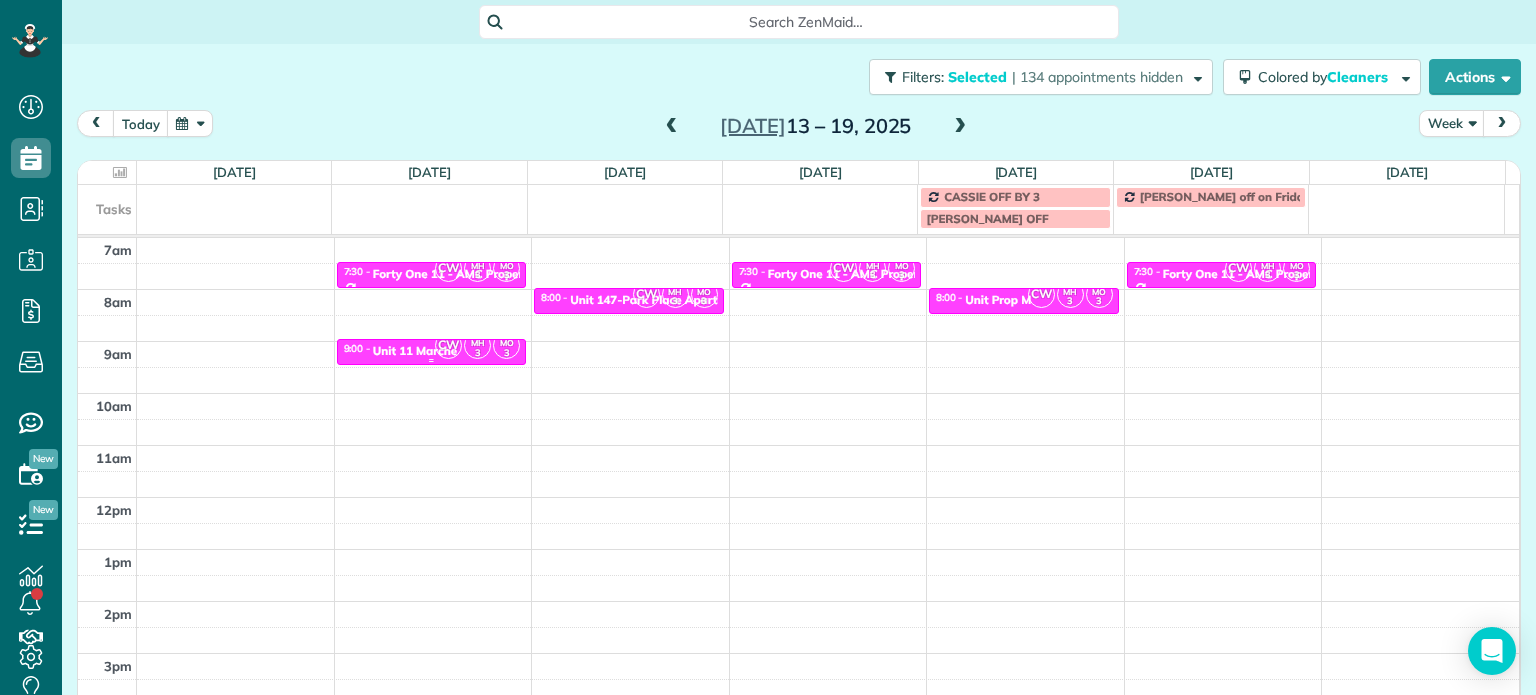 click at bounding box center (432, 360) 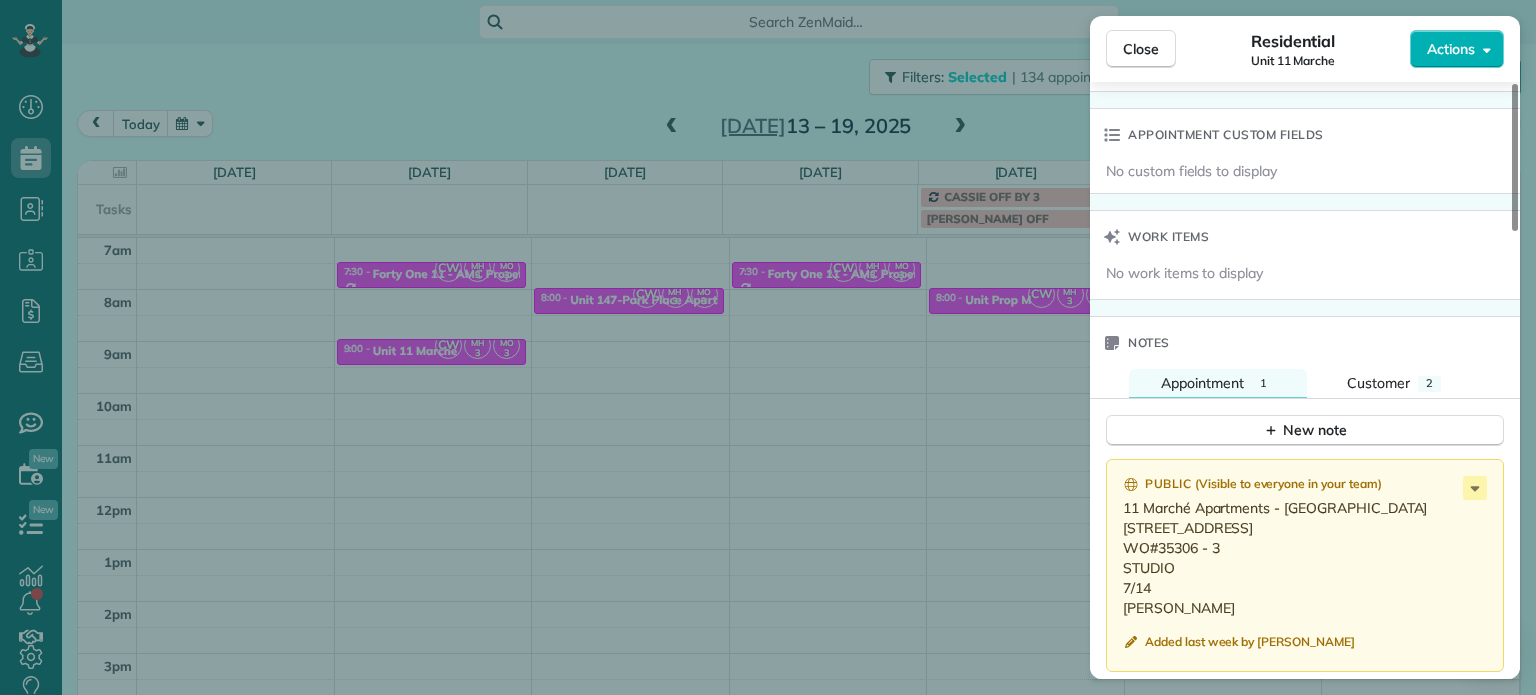 scroll, scrollTop: 1700, scrollLeft: 0, axis: vertical 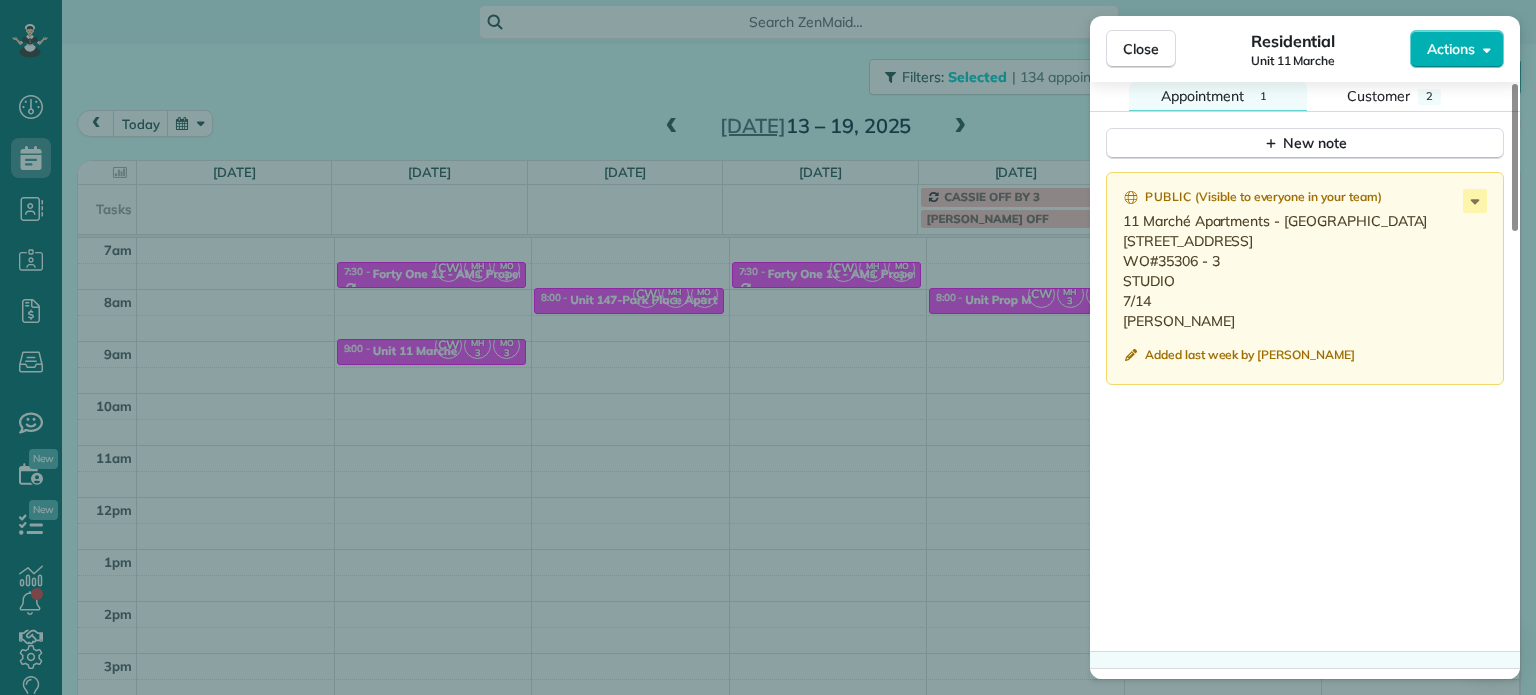 click on "Close Residential Unit 11 Marche Actions Status Active Unit 11 Marche · Open profile No phone number on record Add phone number No email on record Add email View Details Residential [DATE] 9:00 AM 9:30 AM 30 minutes One time [STREET_ADDRESS] Service was not rated yet Setup ratings Cleaners Time in and out Assign Invite Cleaners [PERSON_NAME] 9:00 AM 9:30 AM [PERSON_NAME] 9:00 AM 9:30 AM [PERSON_NAME]-German 9:00 AM 9:30 AM Checklist Try Now Keep this appointment up to your standards. Stay on top of every detail, keep your cleaners organised, and your client happy. Assign a checklist Watch a 5 min demo Billing Billing actions Price $0.00 Overcharge $0.00 Discount $0.00 Coupon discount - Primary tax - Secondary tax - Total appointment price $0.00 Tips collected New feature! $0.00 [PERSON_NAME] as paid Total including tip $0.00 Get paid online in no-time! Send an invoice and reward your cleaners with tips Charge customer credit card Appointment custom fields Work items Notes" at bounding box center (768, 347) 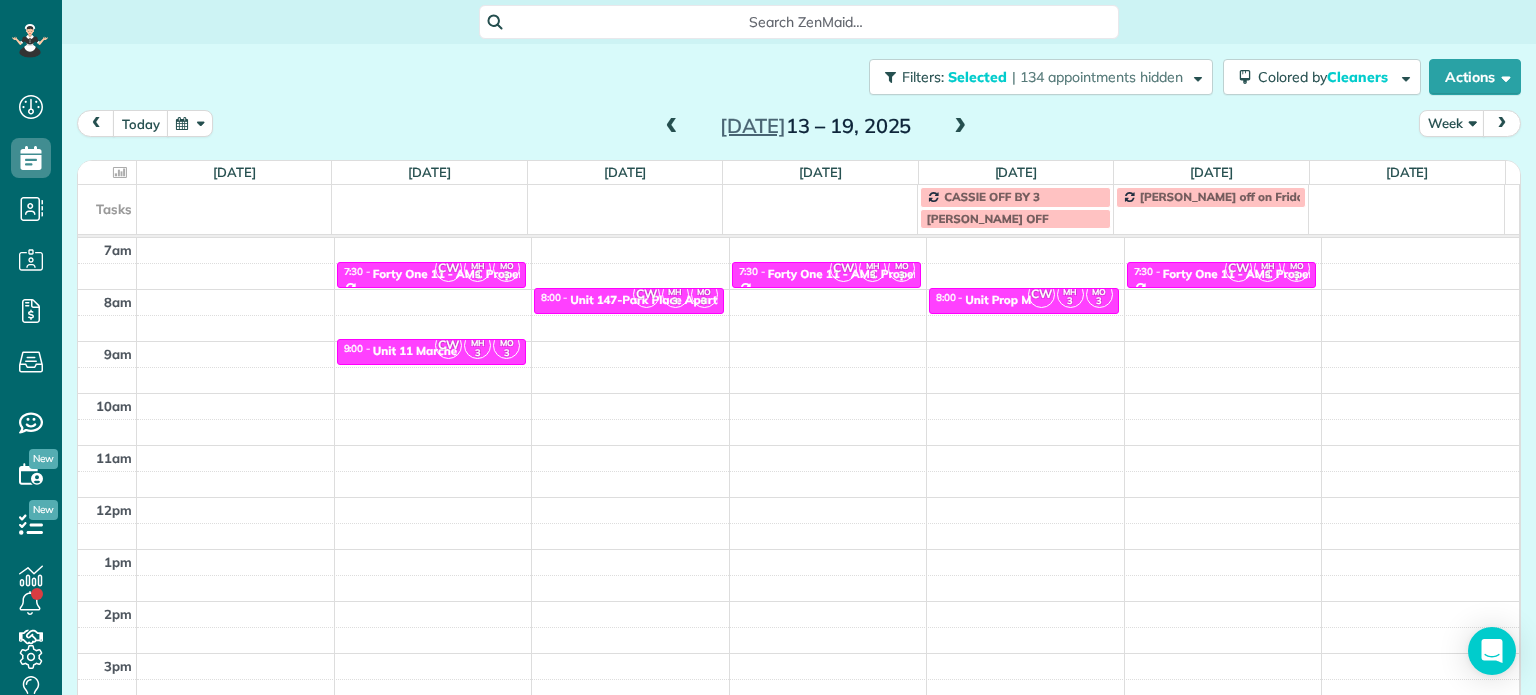 click at bounding box center [672, 127] 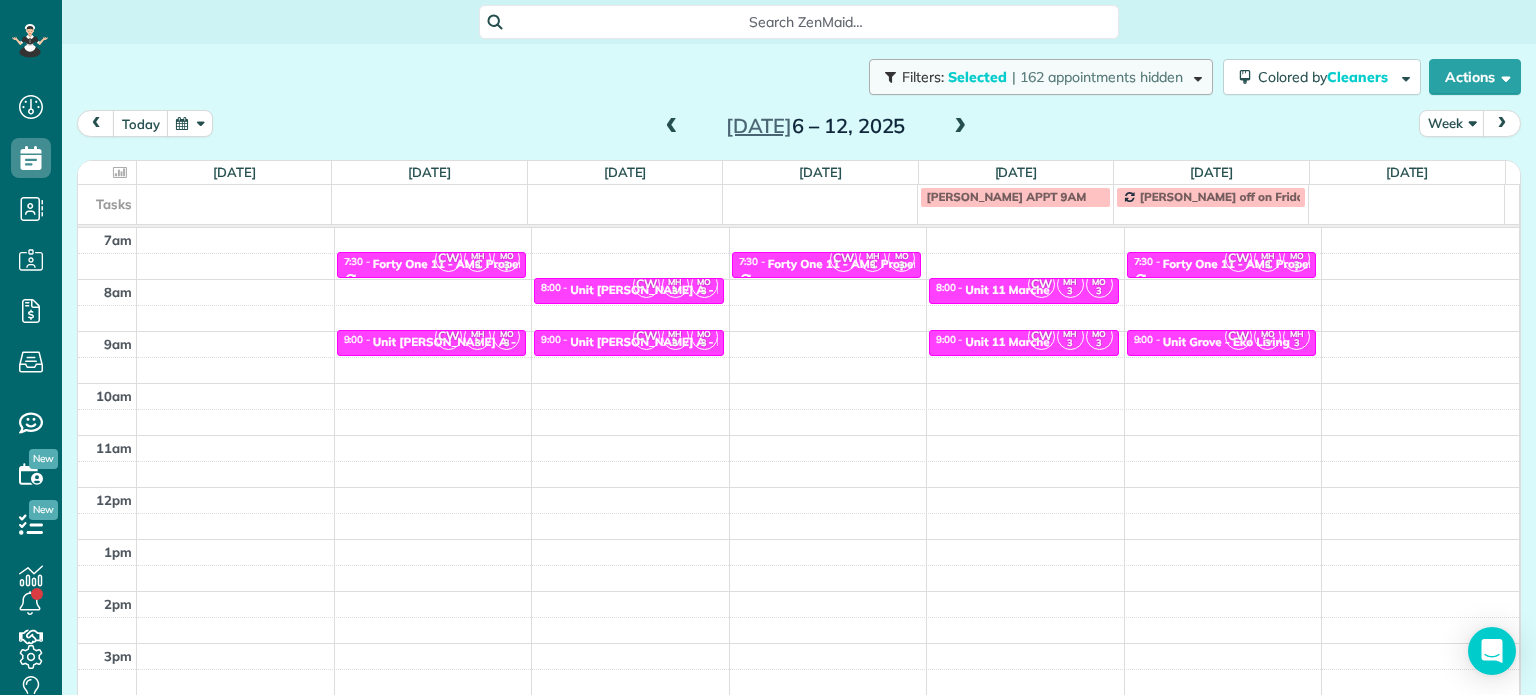 click on "|  162 appointments hidden" at bounding box center [1097, 77] 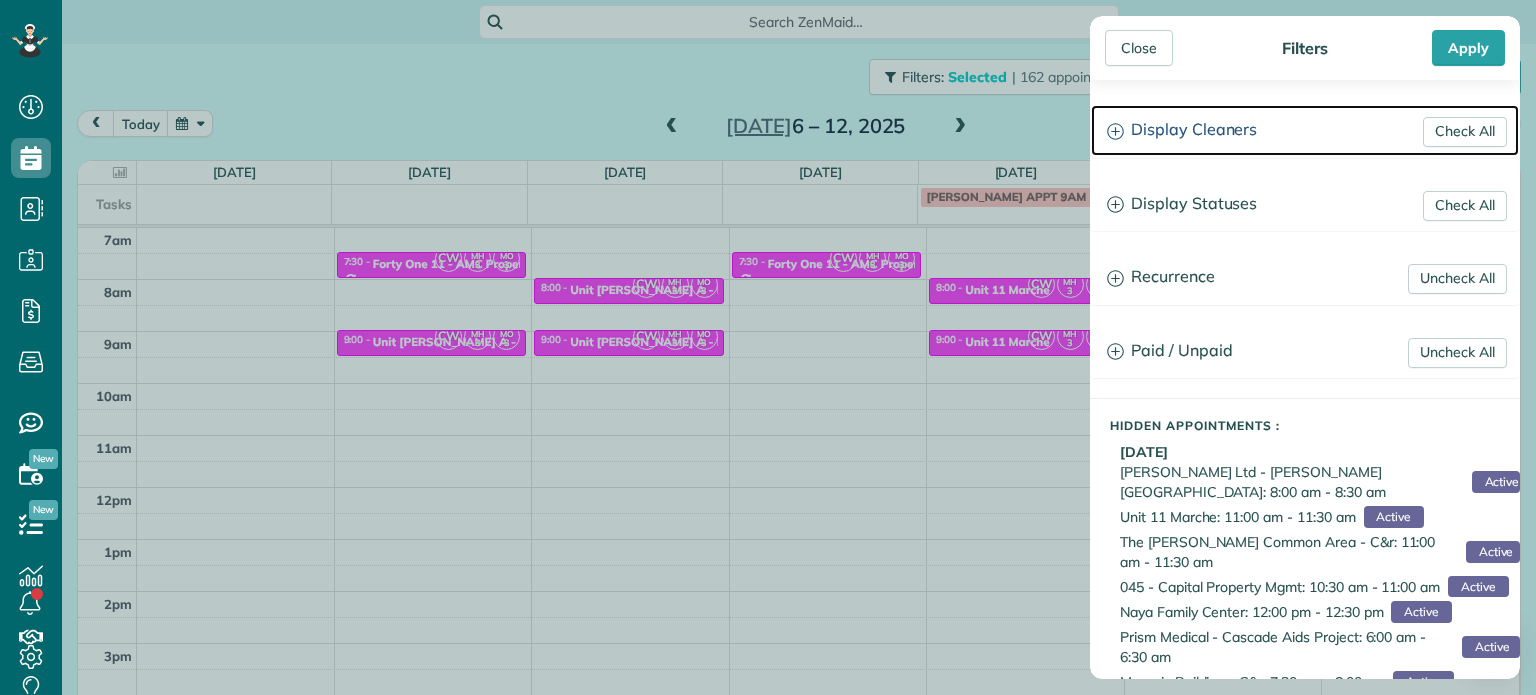 click on "Display Cleaners" at bounding box center (1305, 130) 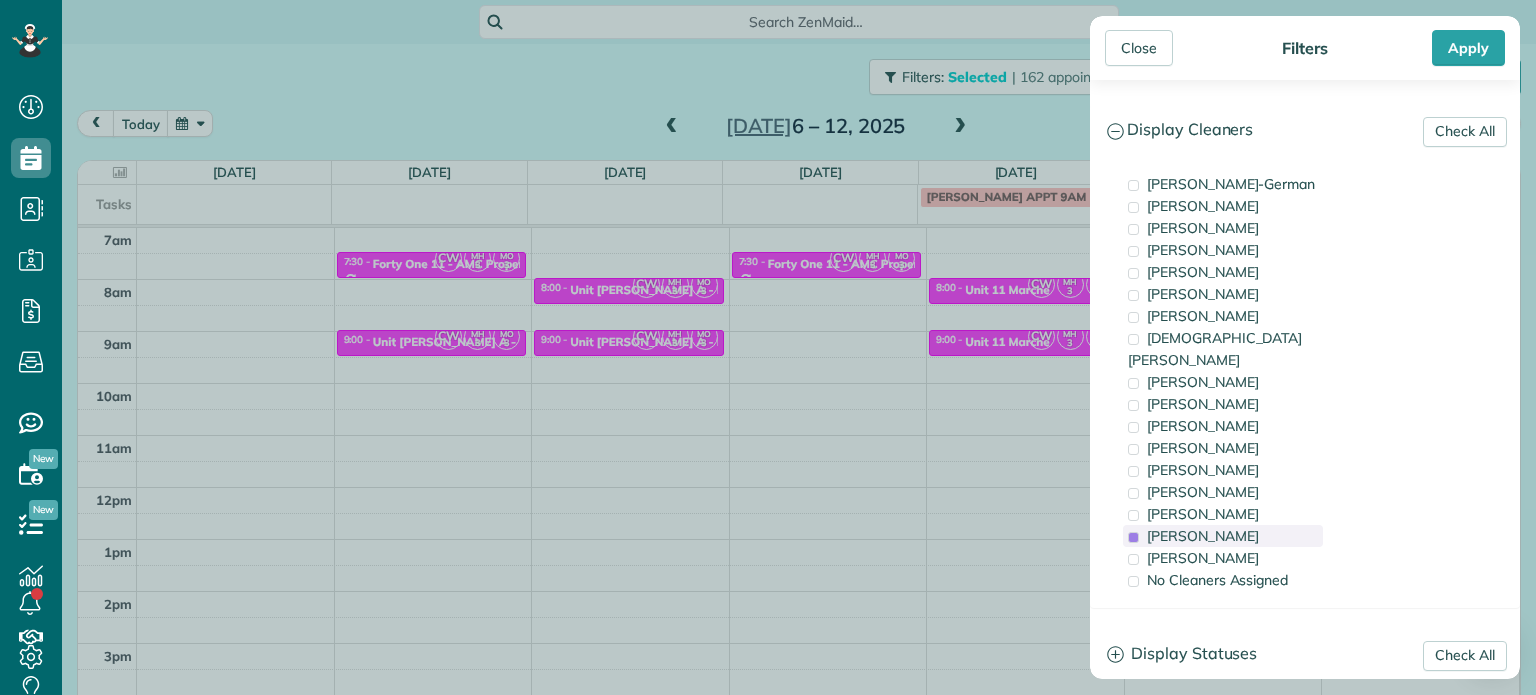 click on "[PERSON_NAME]" at bounding box center [1203, 536] 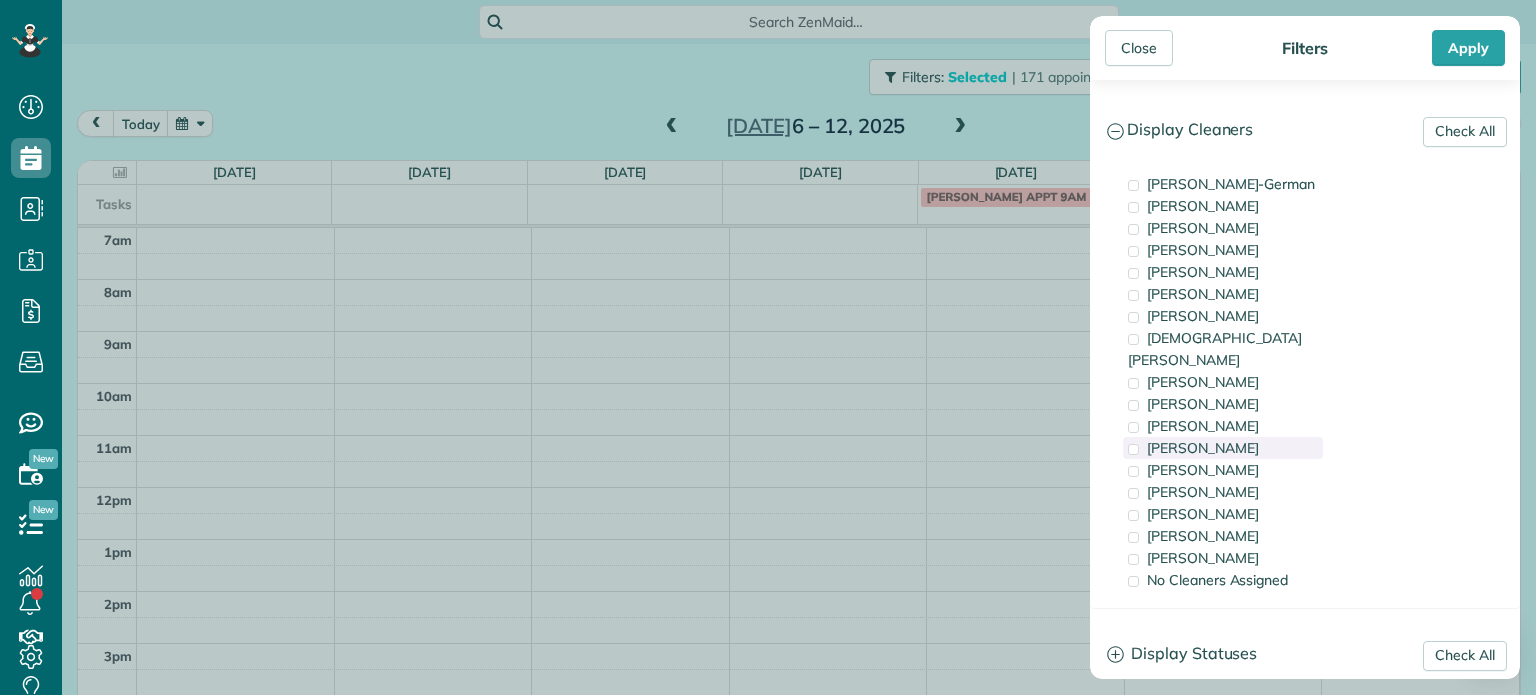 click on "[PERSON_NAME]" at bounding box center (1203, 448) 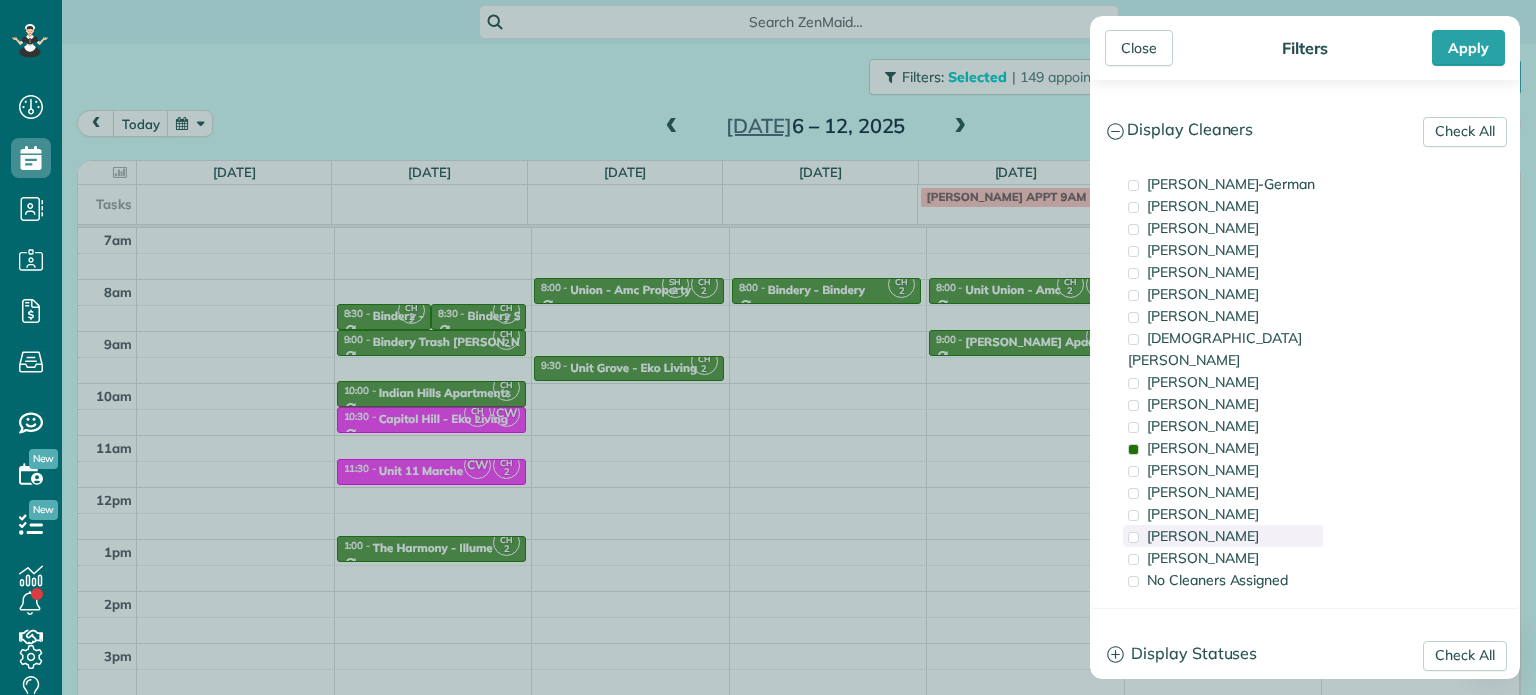 click on "[PERSON_NAME]" at bounding box center [1203, 536] 